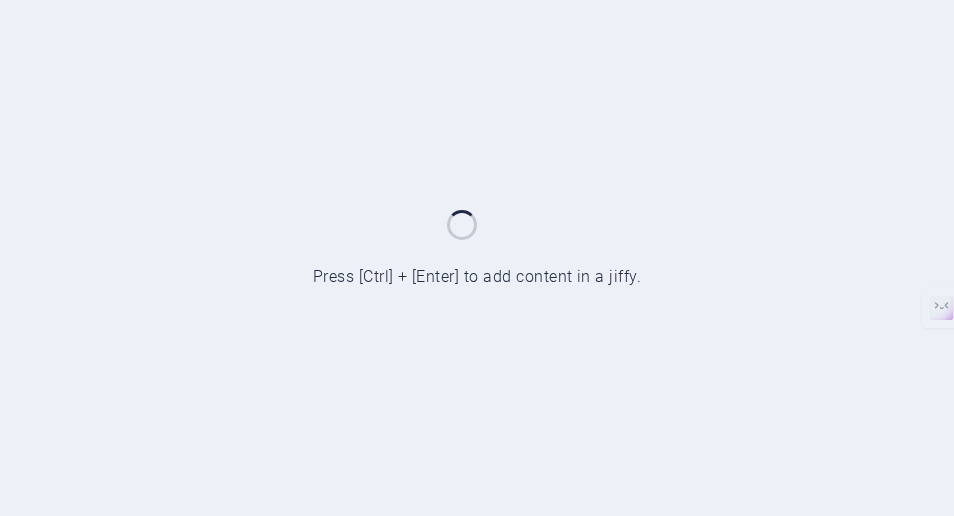 scroll, scrollTop: 0, scrollLeft: 0, axis: both 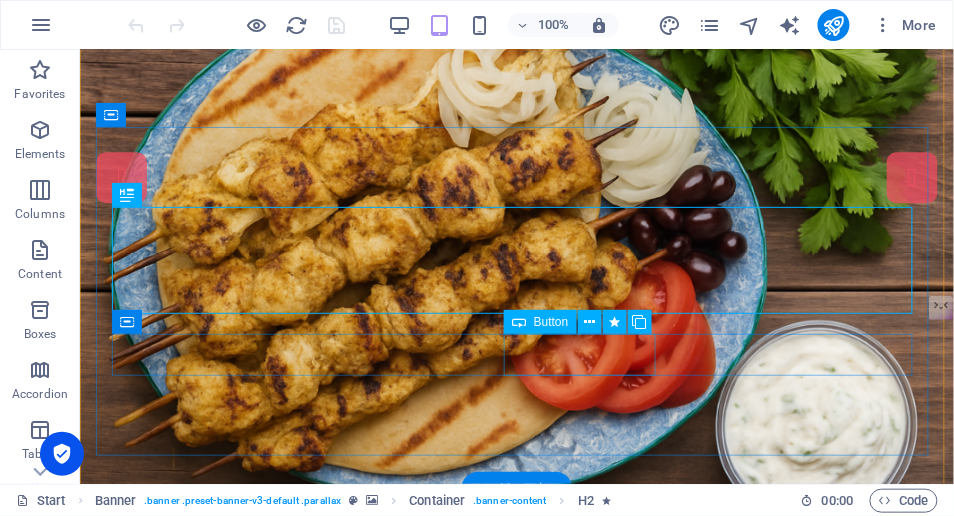 click on "ORDER ONLINE" at bounding box center [520, 952] 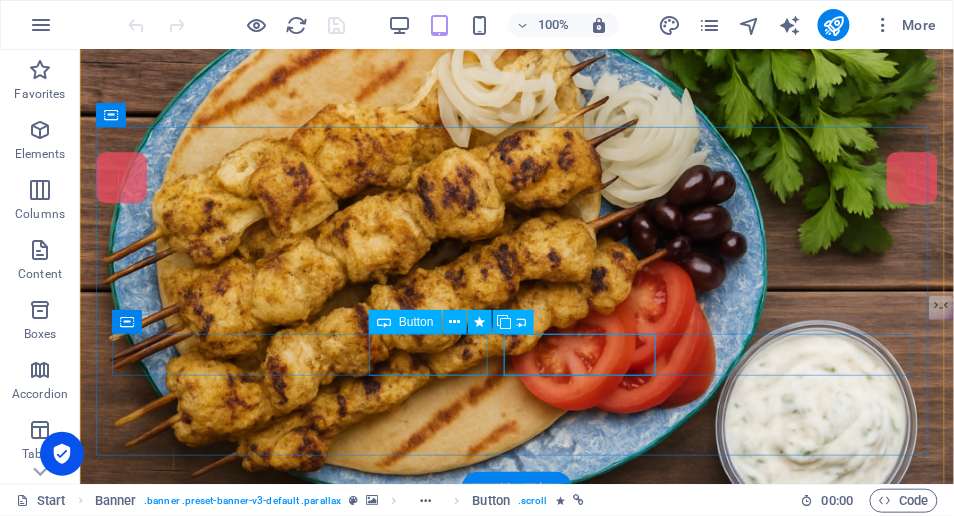 click on "Our Menu" at bounding box center [520, 902] 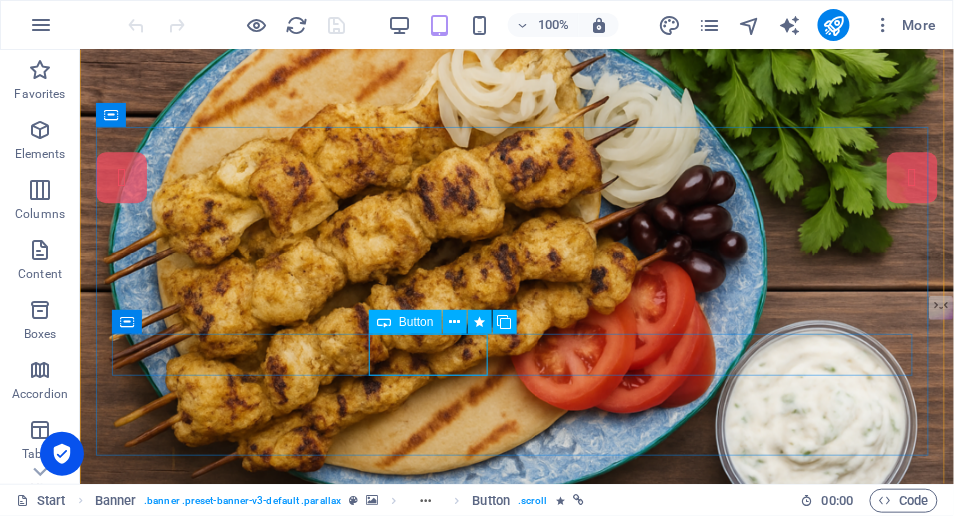 click at bounding box center (454, 322) 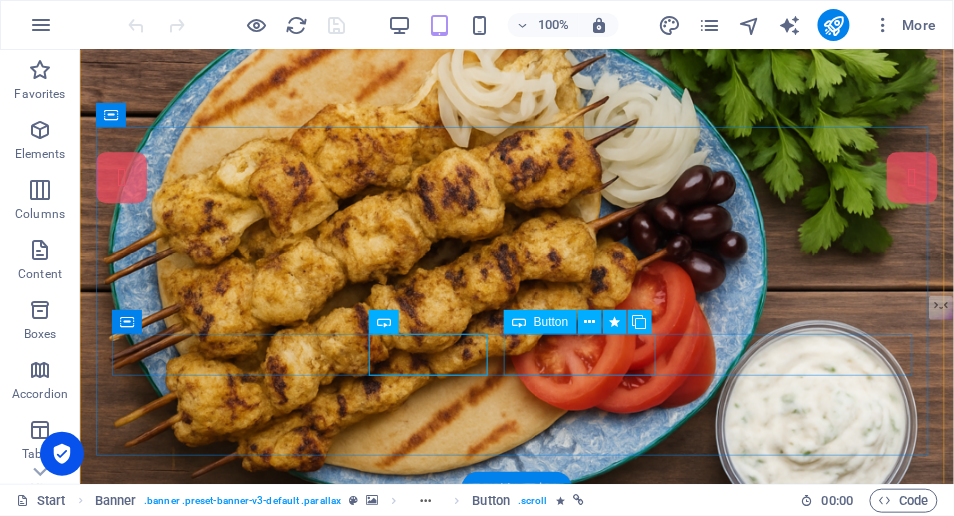 click on "ORDER ONLINE" at bounding box center (520, 952) 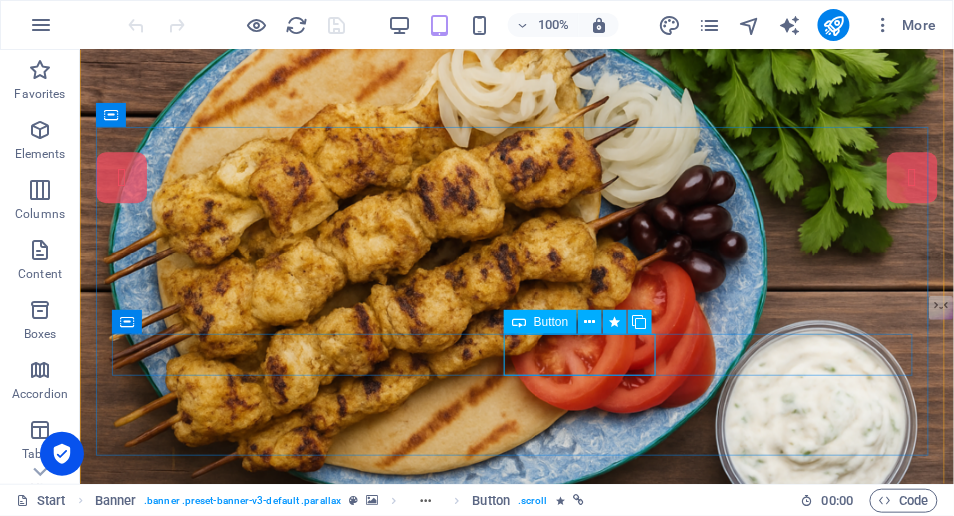 click at bounding box center [590, 322] 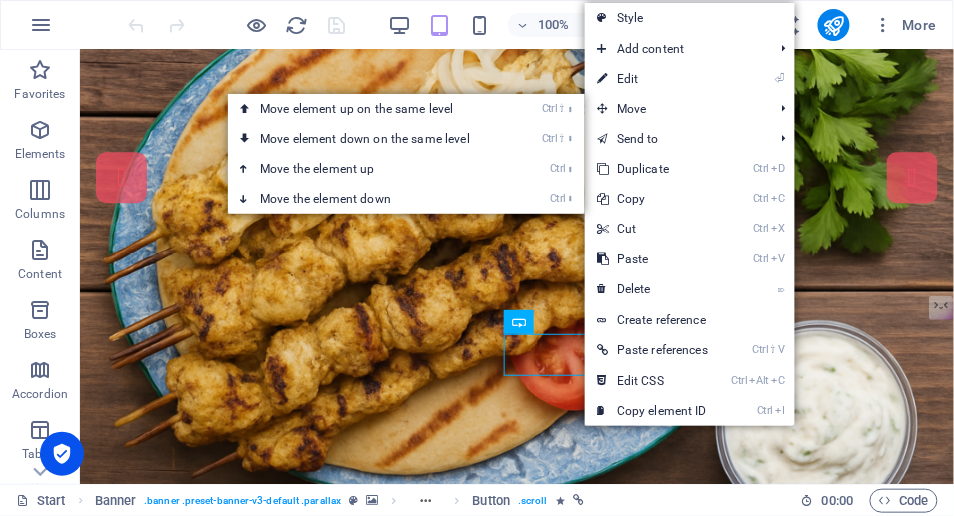click on "⏎  Edit" at bounding box center (652, 79) 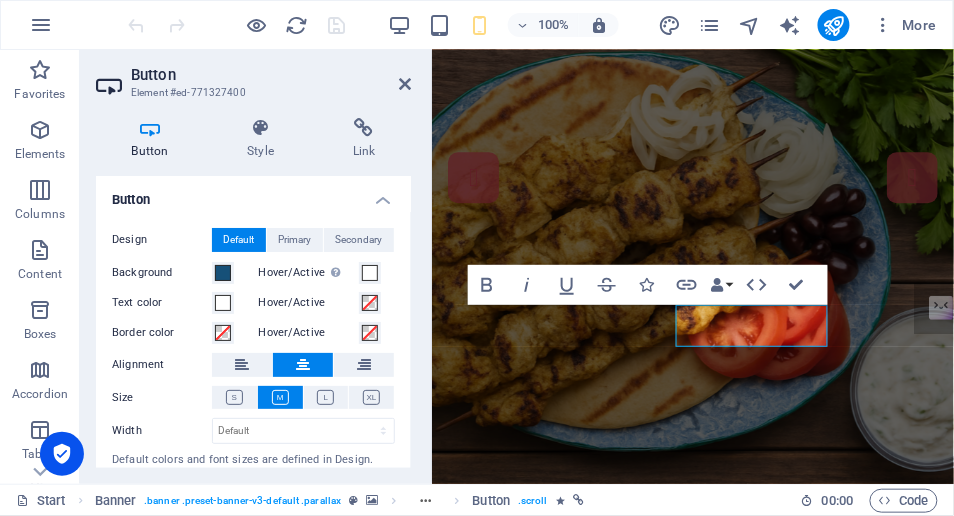 click on "Link" at bounding box center [364, 139] 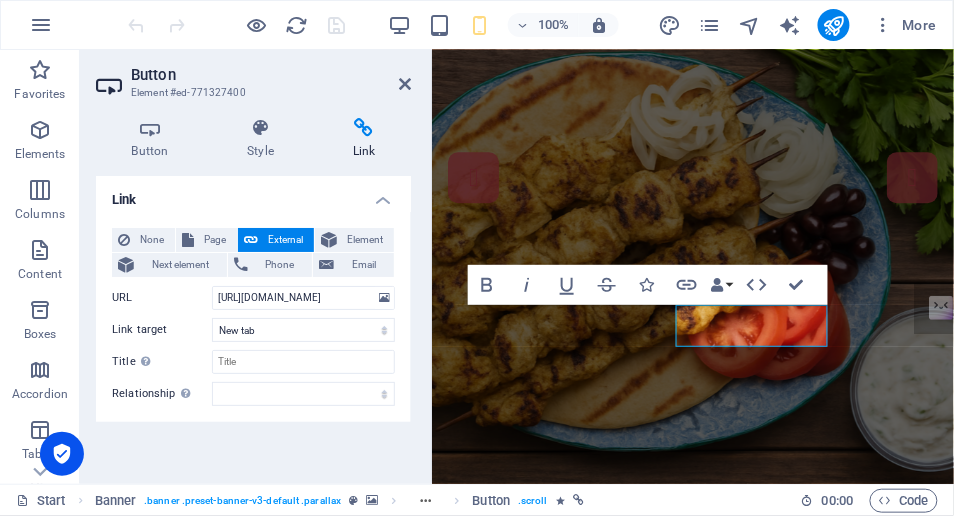 click on "Button" at bounding box center [154, 139] 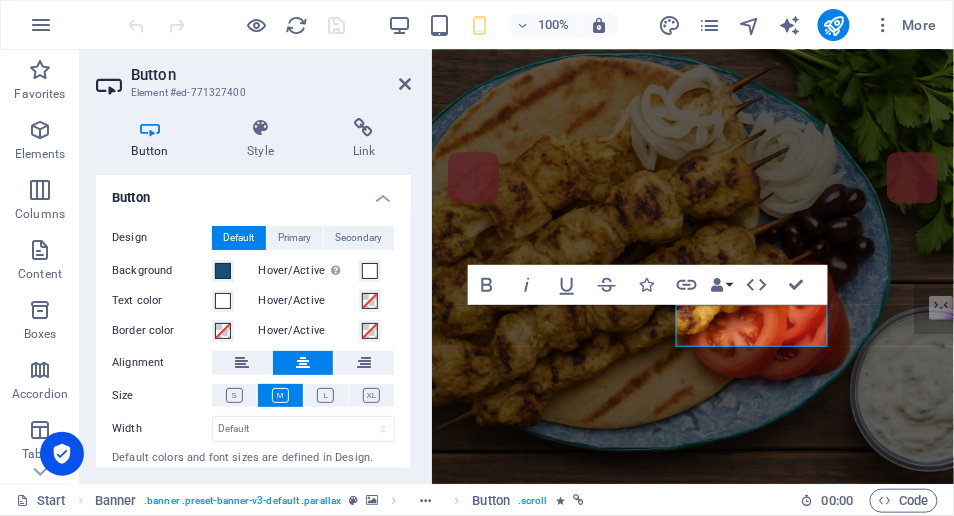 scroll, scrollTop: 0, scrollLeft: 0, axis: both 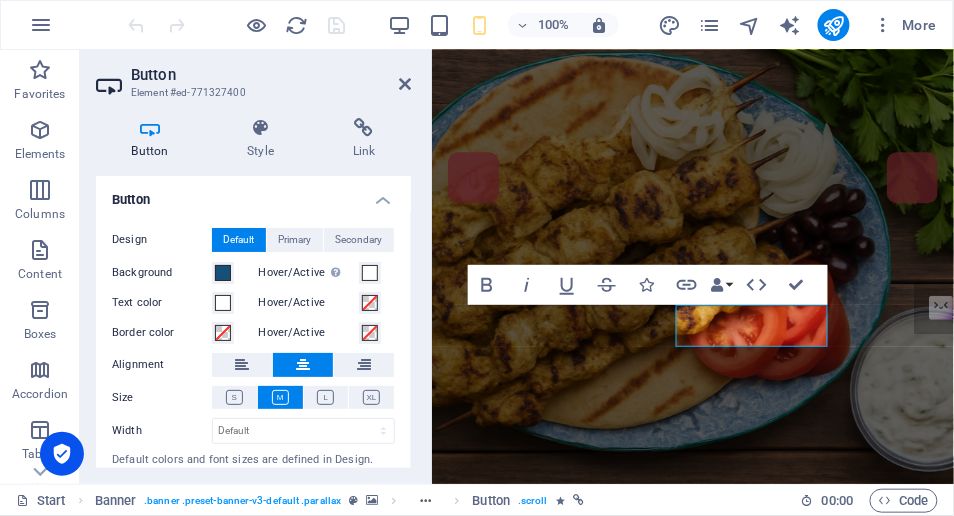 click on "Style" at bounding box center [265, 139] 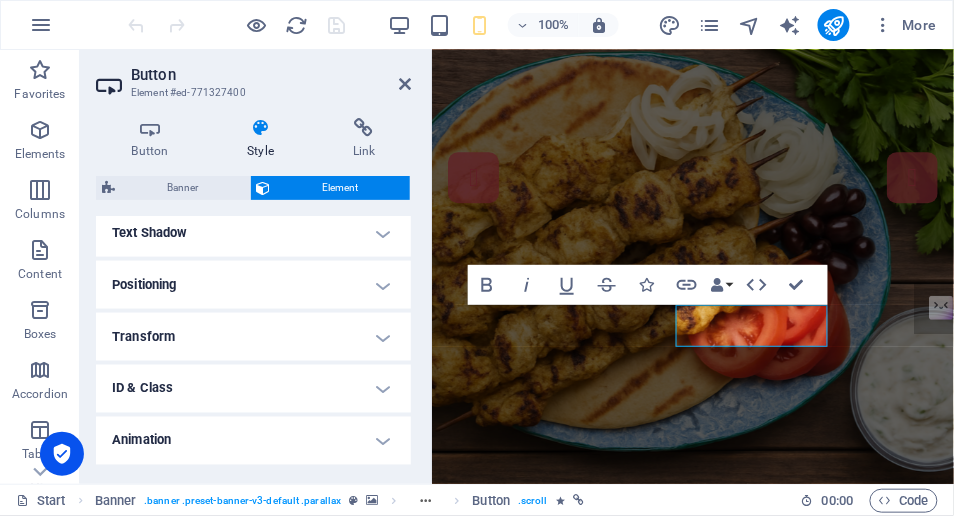 scroll, scrollTop: 560, scrollLeft: 0, axis: vertical 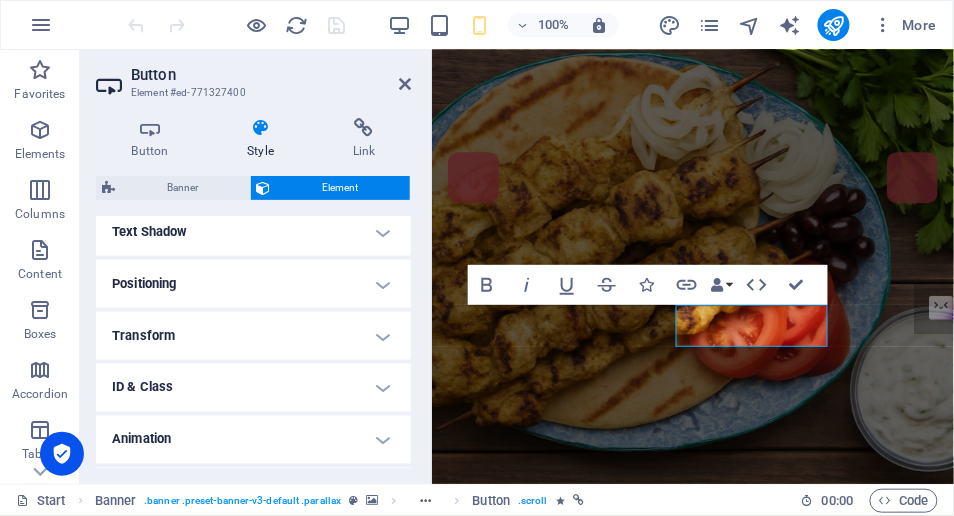 click on "Positioning" at bounding box center [253, 284] 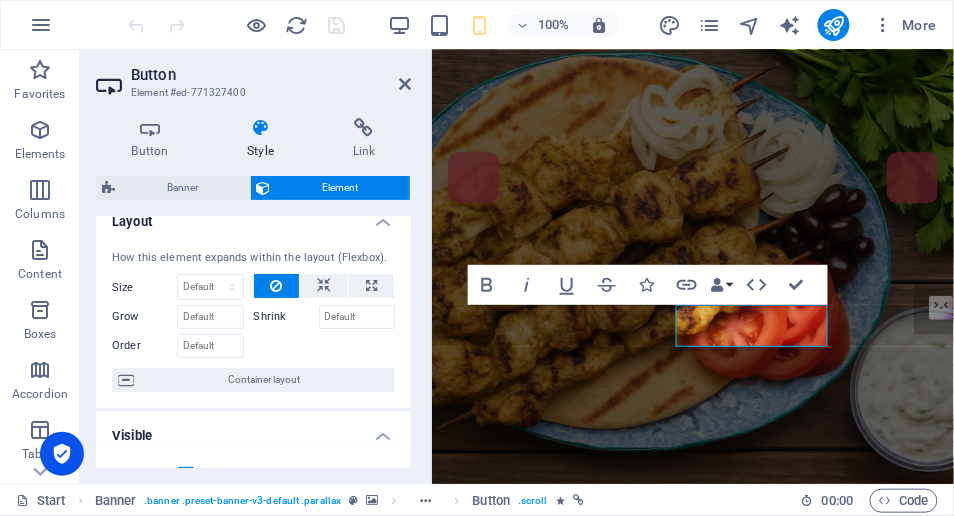 scroll, scrollTop: 0, scrollLeft: 0, axis: both 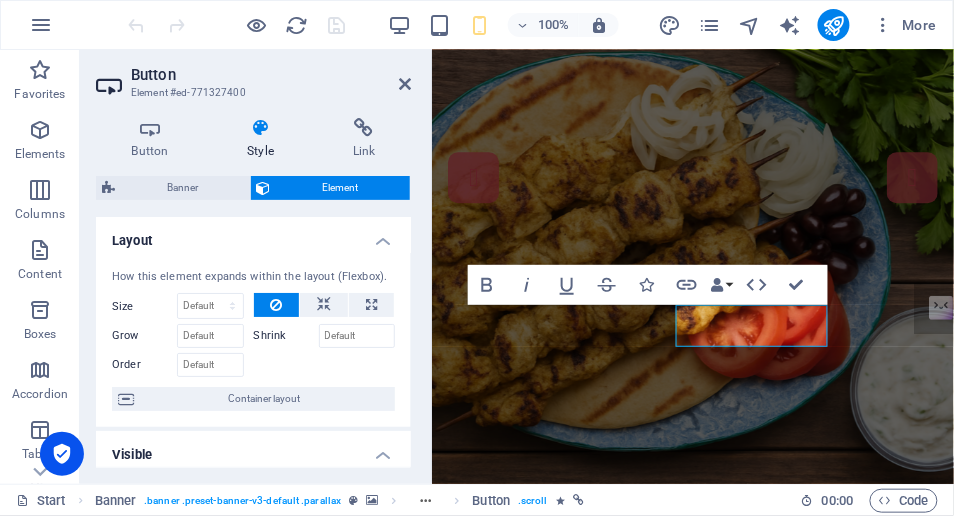 click at bounding box center (364, 128) 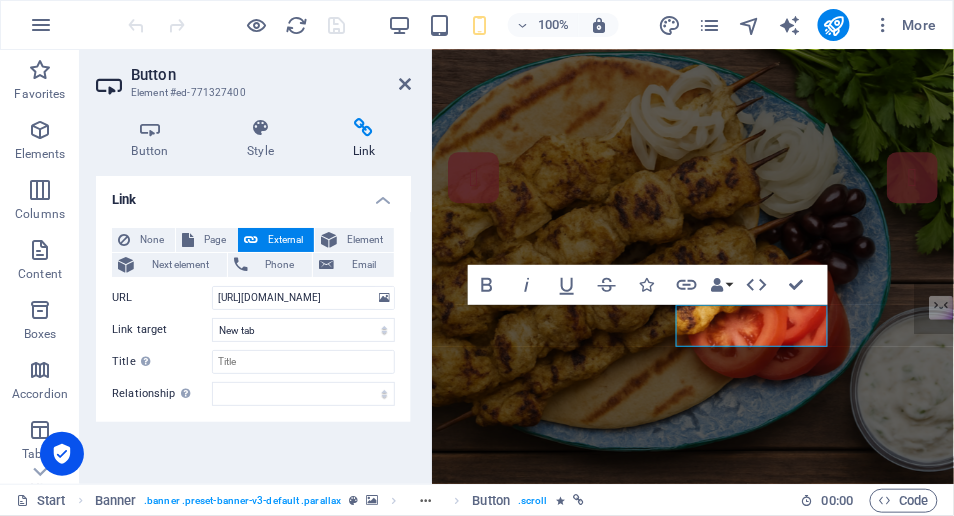 click on "Style" at bounding box center [265, 139] 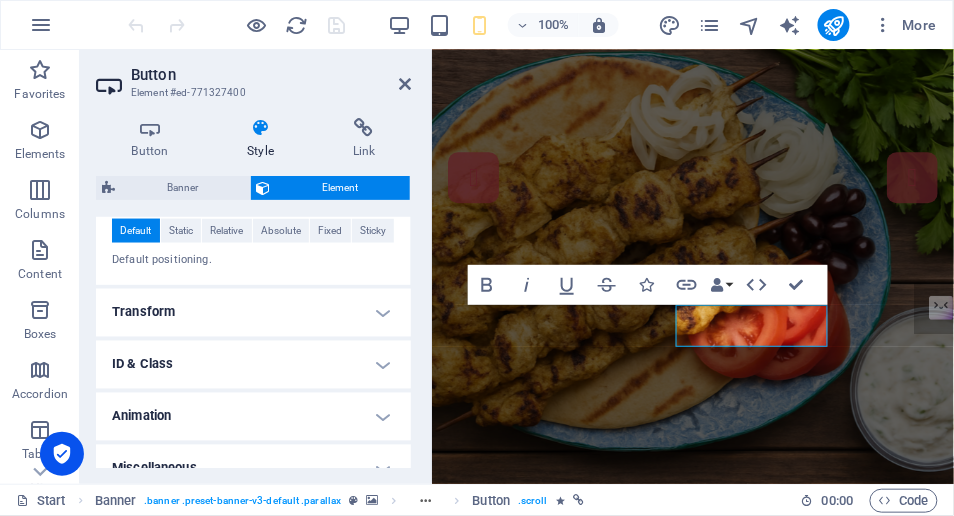 scroll, scrollTop: 677, scrollLeft: 0, axis: vertical 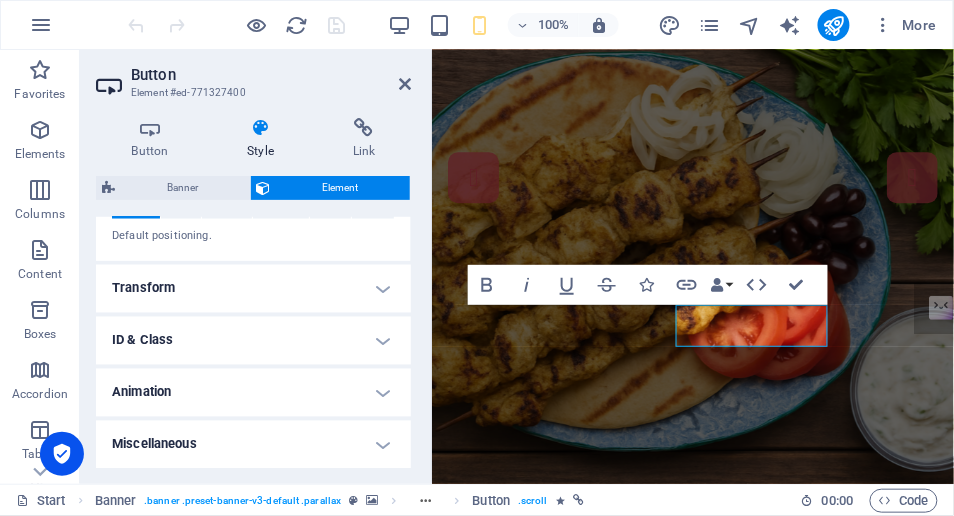 click on "Animation" at bounding box center [253, 393] 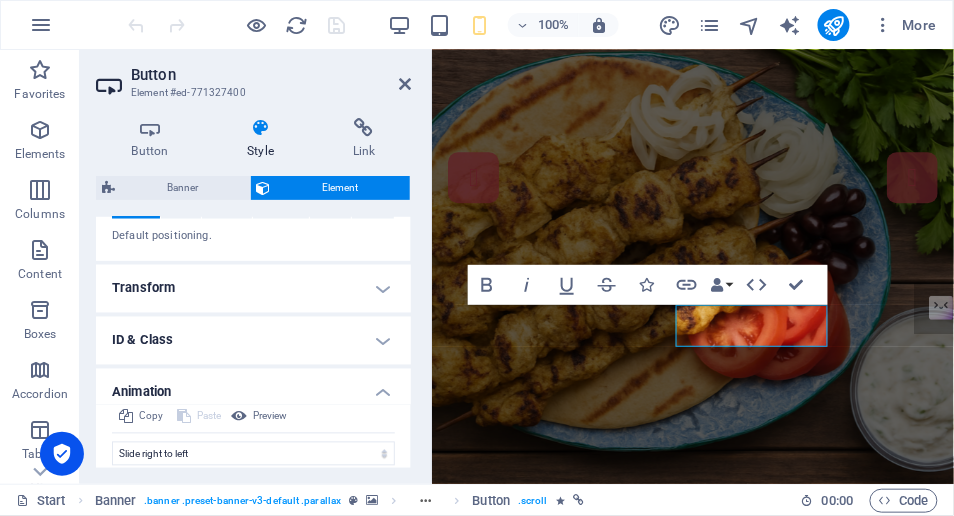 scroll, scrollTop: 744, scrollLeft: 0, axis: vertical 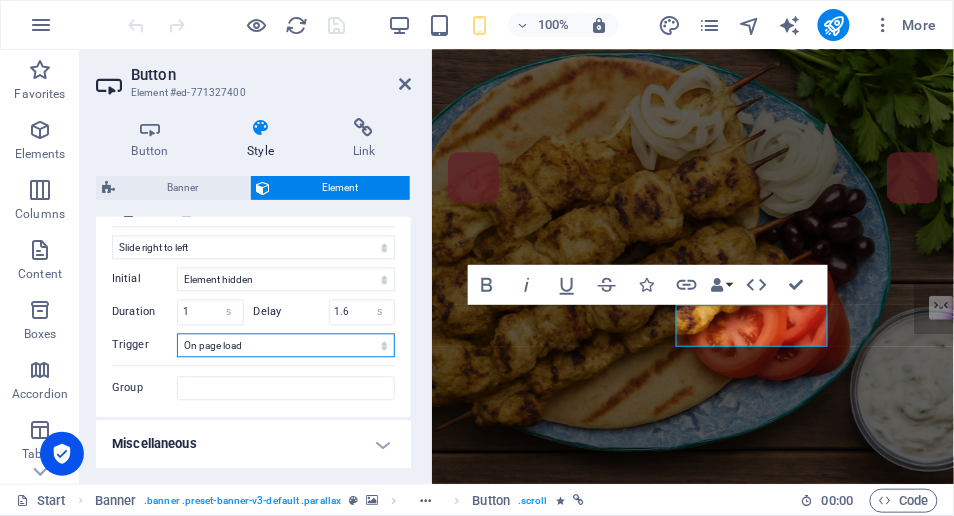 click on "No automatic trigger On page load Element scrolled into view" at bounding box center [286, 346] 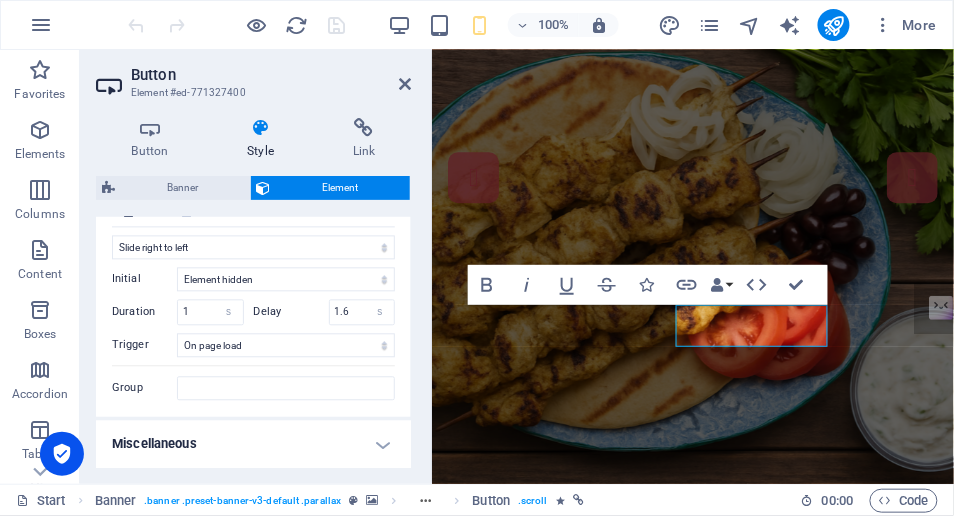 click on "Button Style Link Button Design Default Primary Secondary Background Hover/Active Switch to preview mode to test the active/hover state Text color Hover/Active Border color Hover/Active Alignment Size Width Default px rem % em vh vw Default colors and font sizes are defined in Design. Edit design Banner Element Layout How this element expands within the layout (Flexbox). Size Default auto px % 1/1 1/2 1/3 1/4 1/5 1/6 1/7 1/8 1/9 1/10 Grow Shrink Order Container layout Visible Visible Opacity 100 % Overflow Spacing Margin Default auto px % rem vw vh Custom Custom auto px % rem vw vh auto px % rem vw vh auto px % rem vw vh auto px % rem vw vh Padding Default px rem % vh vw Custom Custom px rem % vh vw px rem % vh vw px rem % vh vw px rem % vh vw Border Style              - Width 1 auto px rem % vh vw Custom Custom 1 auto px rem % vh vw 1 auto px rem % vh vw 1 auto px rem % vh vw 1 auto px rem % vh vw  - Color Round corners Default px rem % vh vw Custom Custom px rem % vh vw px rem % vh vw px rem % vh" at bounding box center (253, 293) 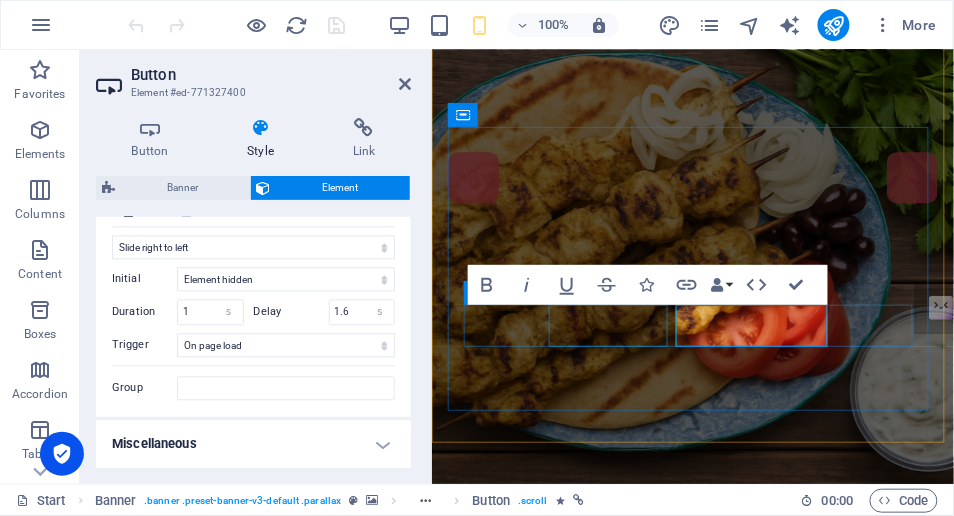 click on "Our Menu" at bounding box center [700, 873] 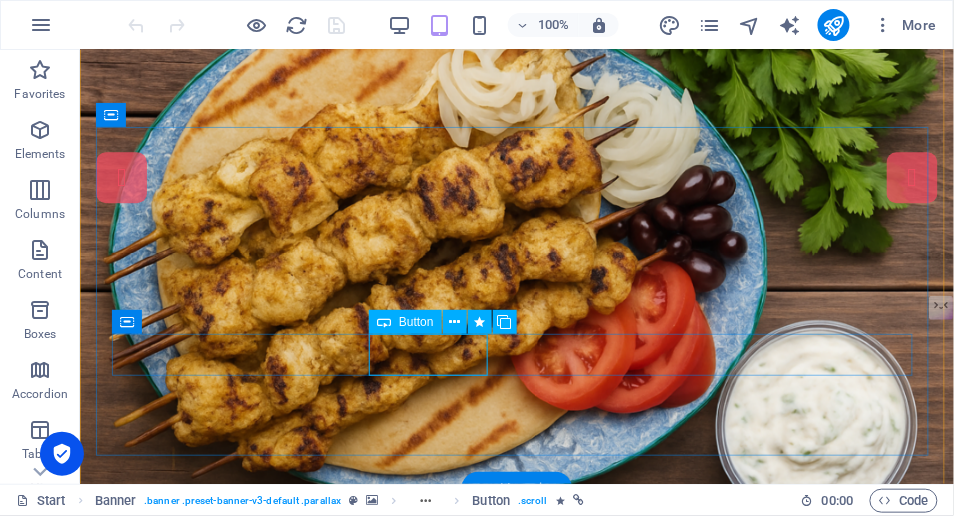 click on "Our Menu" at bounding box center (520, 902) 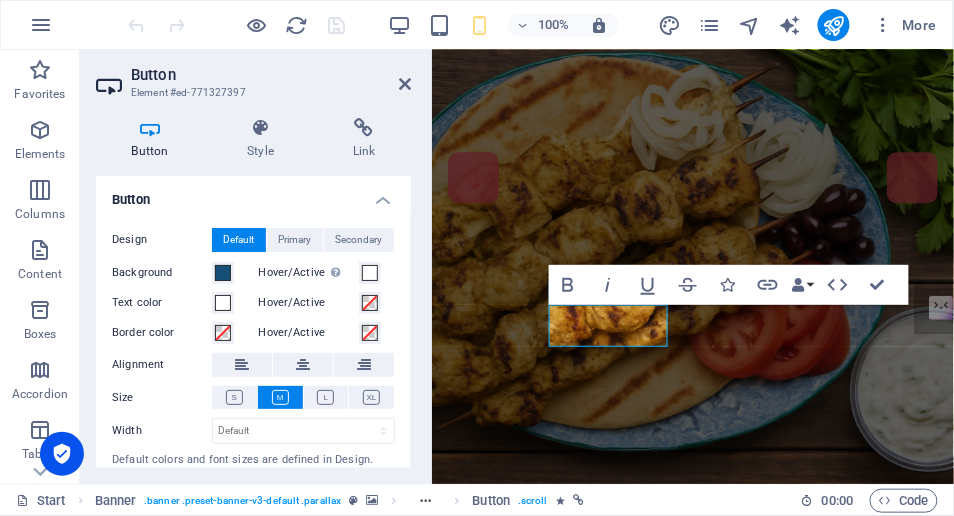 click on "Link" at bounding box center [364, 139] 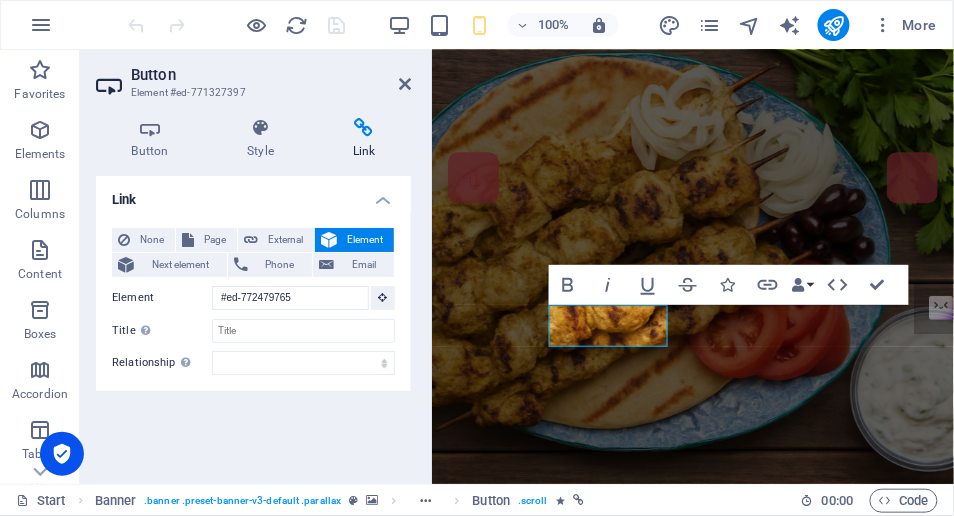 click at bounding box center (405, 84) 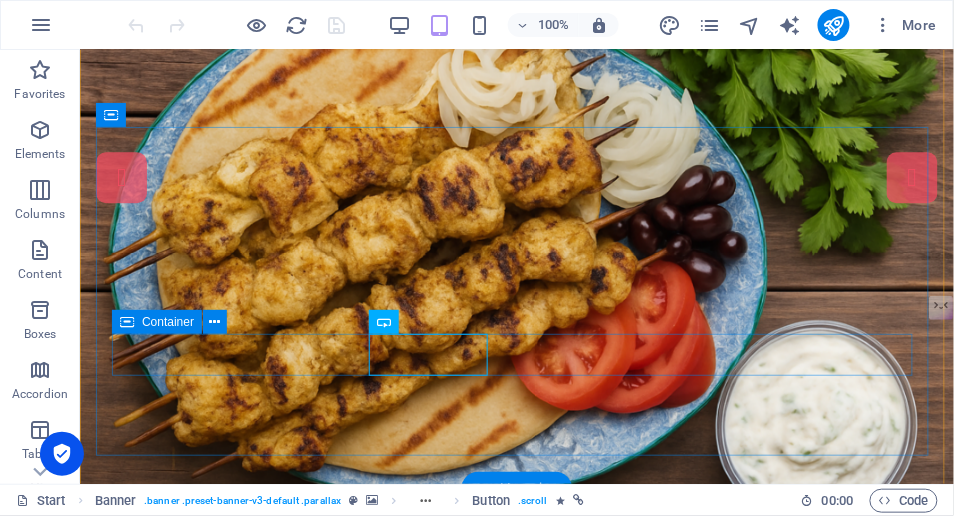 click on "Our Menu ORDER ONLINE" at bounding box center (516, 927) 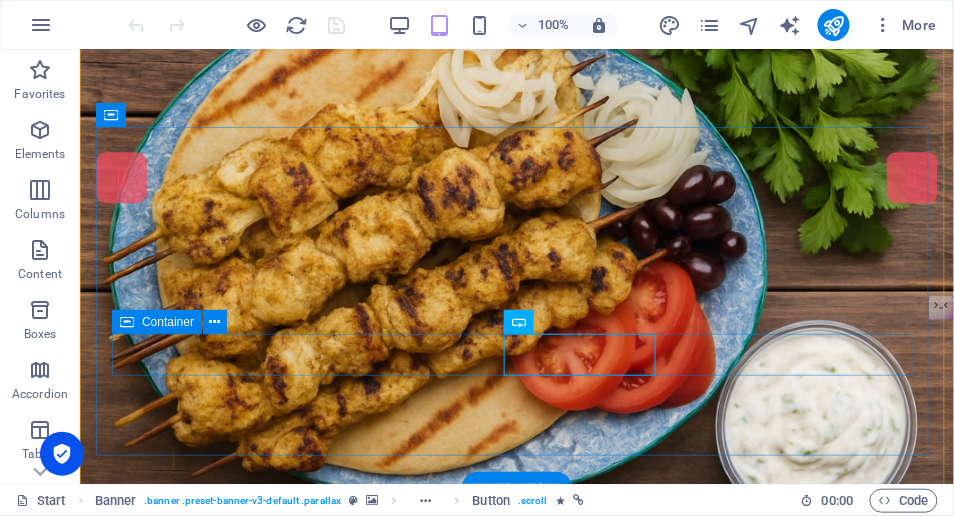 click on "Our Menu ORDER ONLINE" at bounding box center (516, 927) 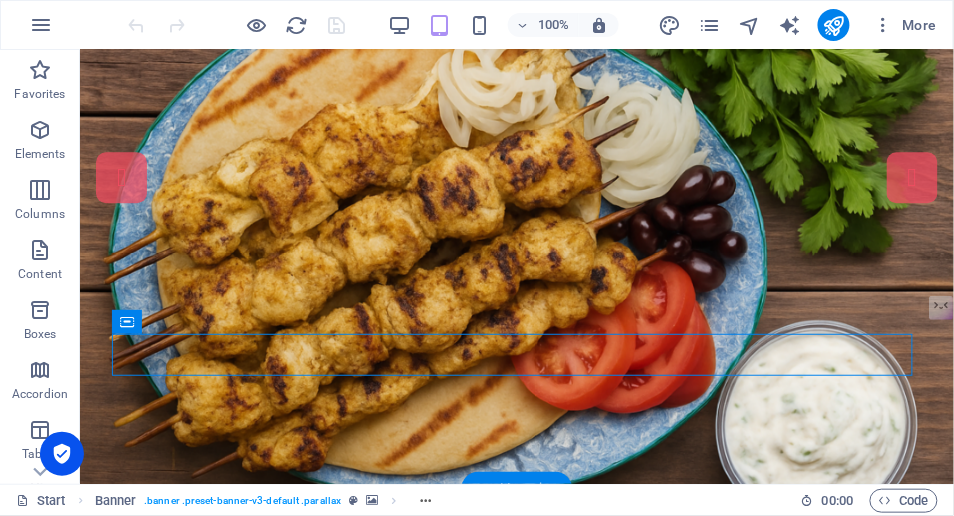 drag, startPoint x: 257, startPoint y: 372, endPoint x: 179, endPoint y: 359, distance: 79.07591 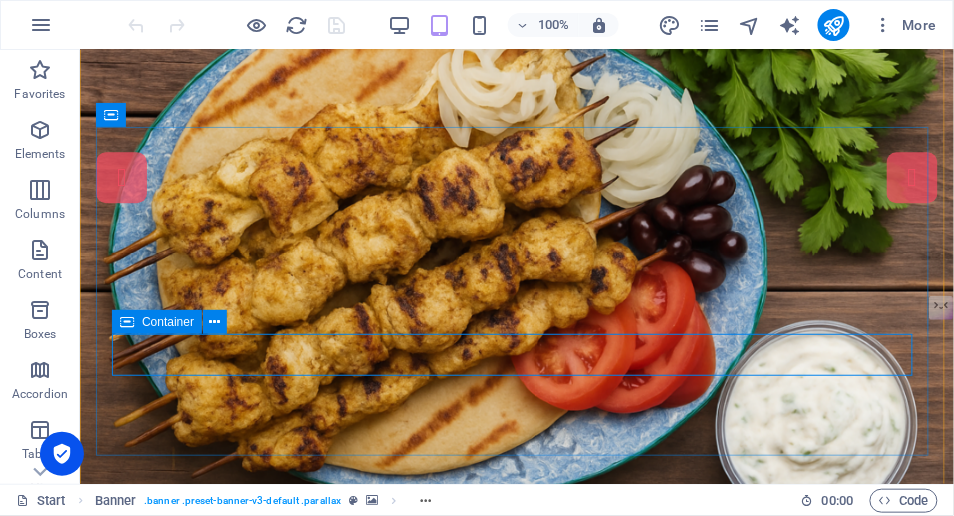 click at bounding box center [127, 322] 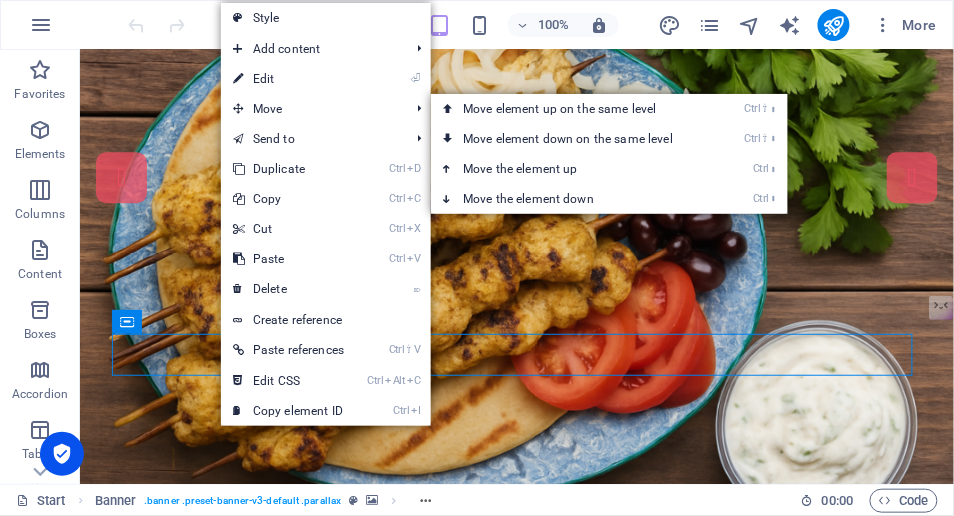 click on "Move" at bounding box center (311, 109) 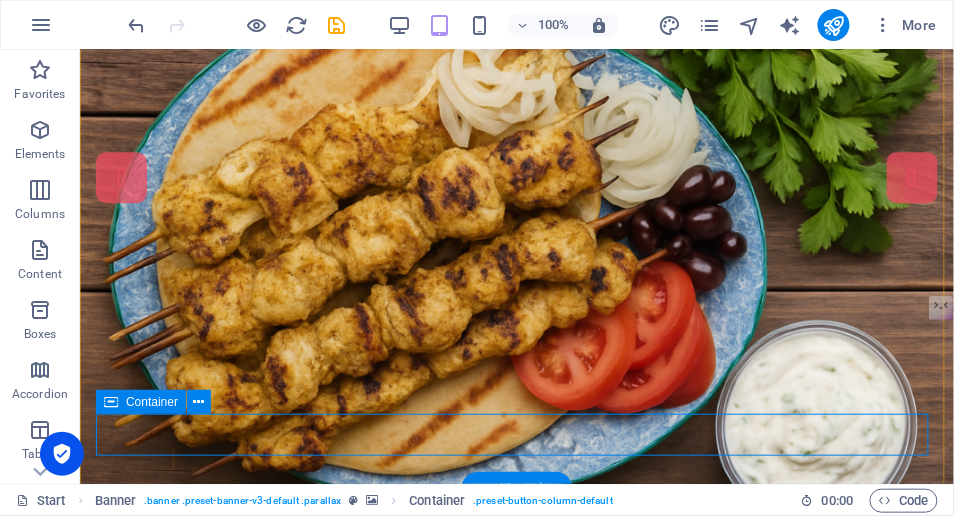 click on "Our Menu ORDER ONLINE" at bounding box center (516, 1007) 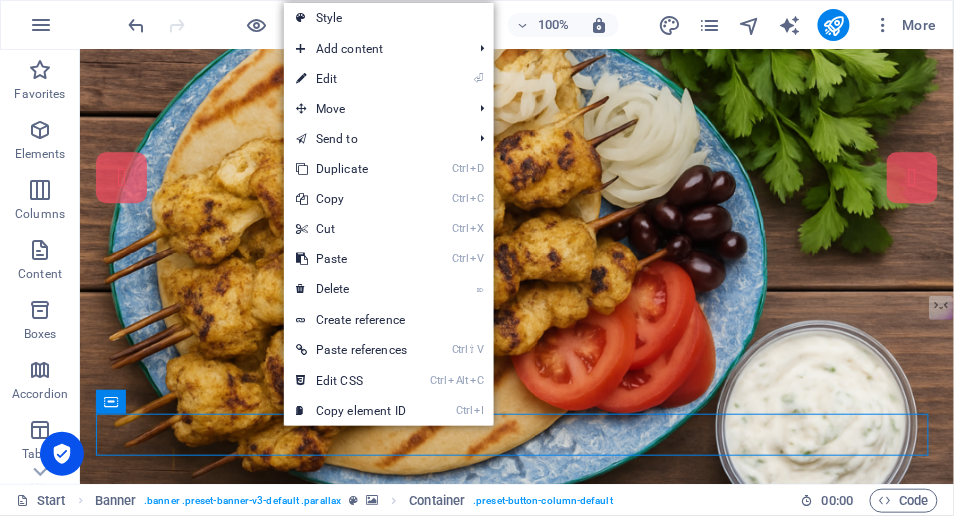 click on "Ctrl D  Duplicate" at bounding box center (351, 169) 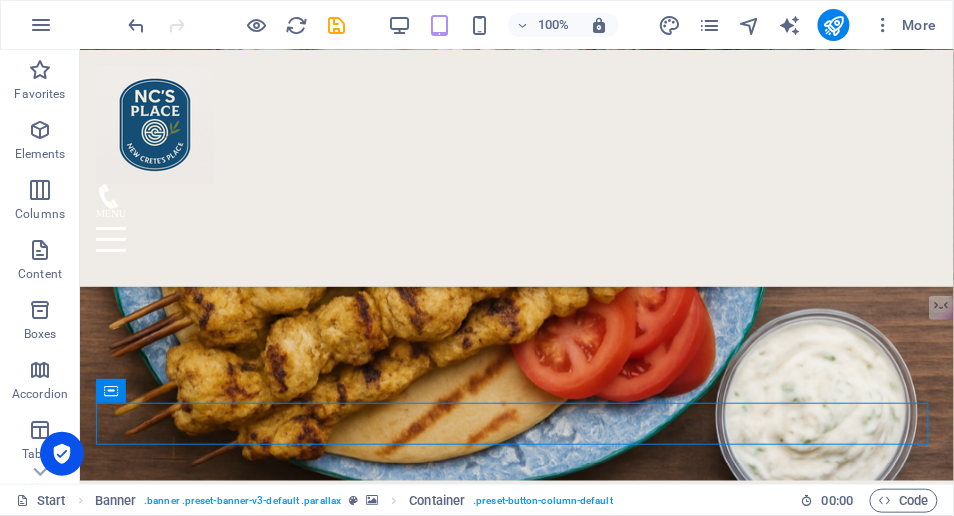 scroll, scrollTop: 169, scrollLeft: 0, axis: vertical 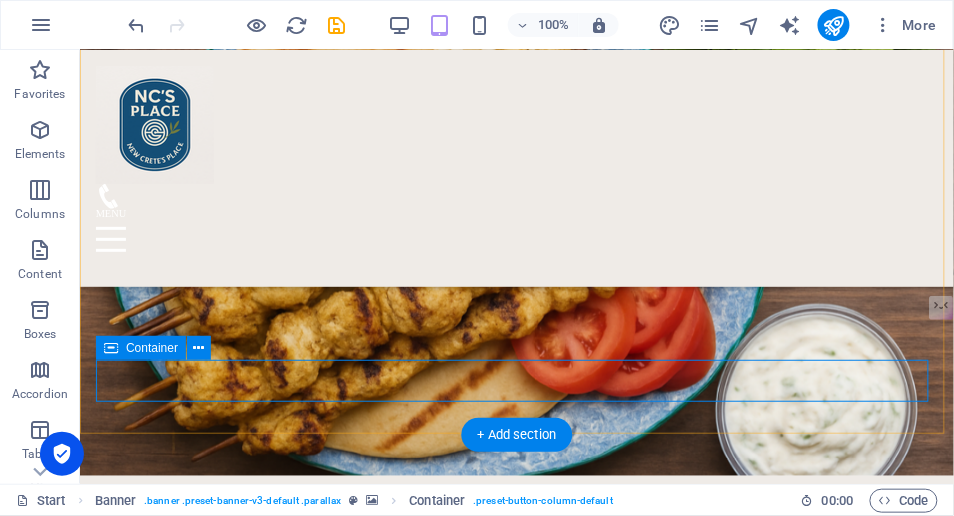 click on "Our Menu ORDER ONLINE" at bounding box center (516, 929) 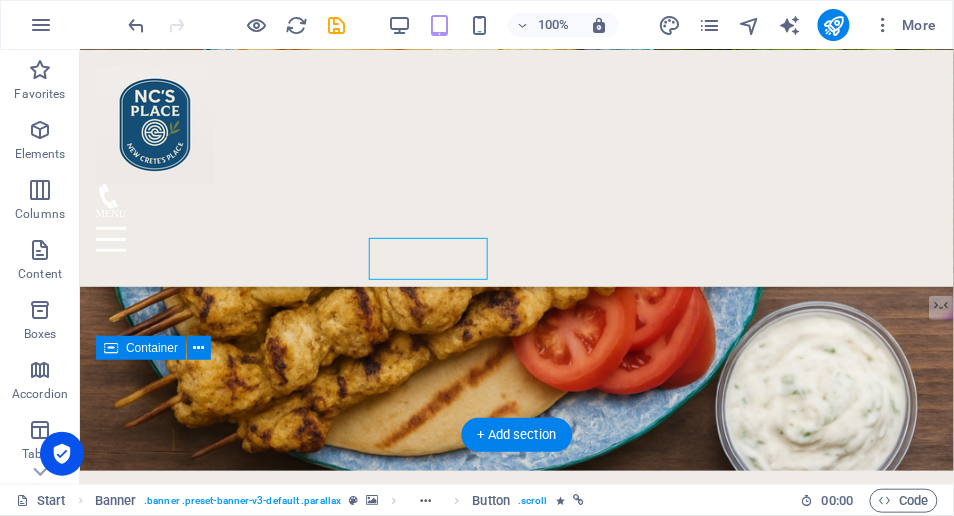 click on "Our Menu ORDER ONLINE" at bounding box center [516, 924] 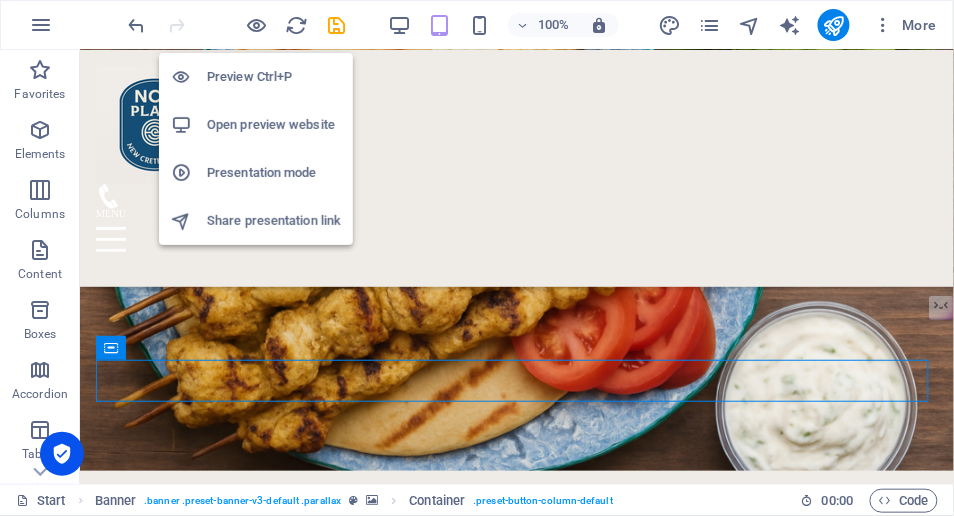 click at bounding box center [257, 25] 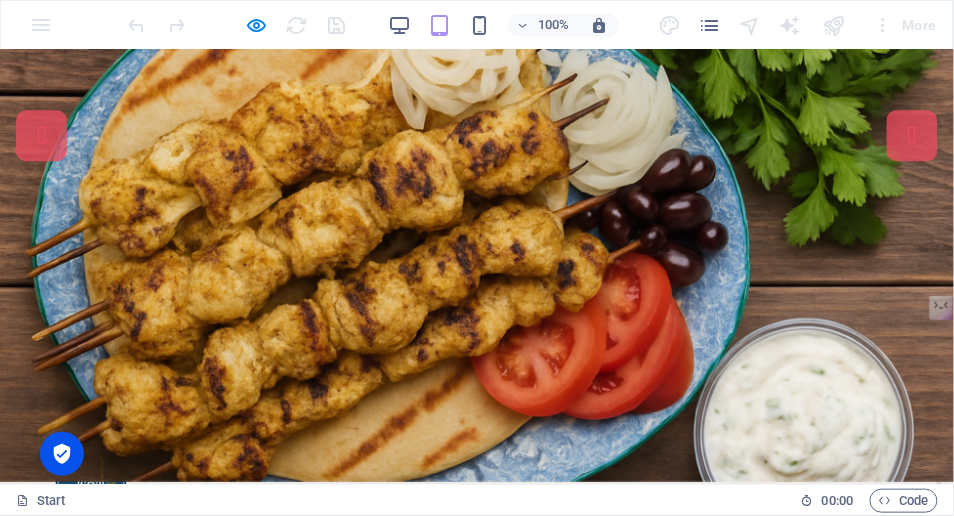 scroll, scrollTop: 143, scrollLeft: 0, axis: vertical 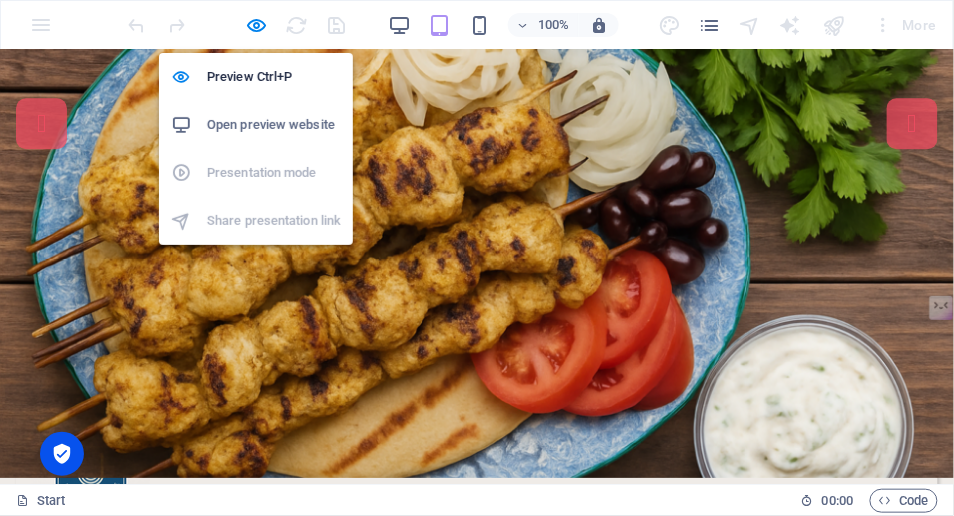click at bounding box center (257, 25) 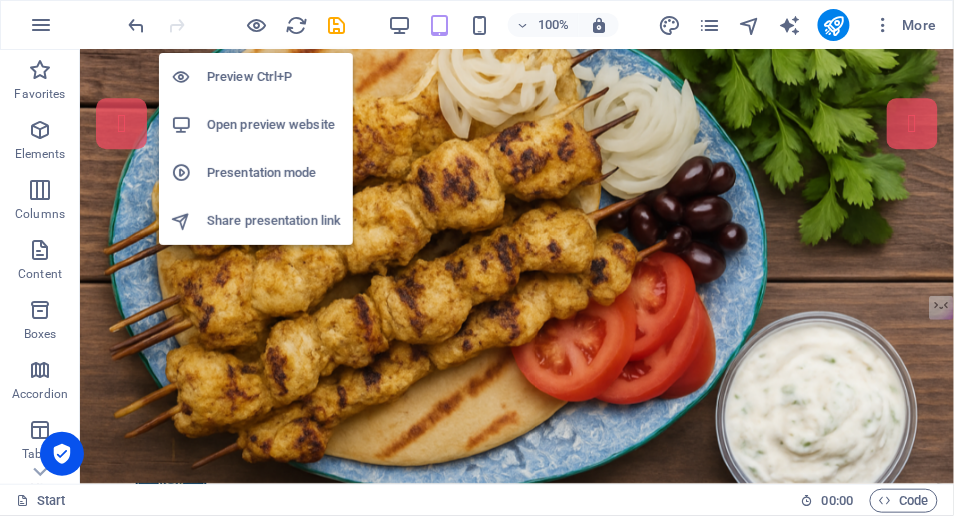 click at bounding box center (257, 25) 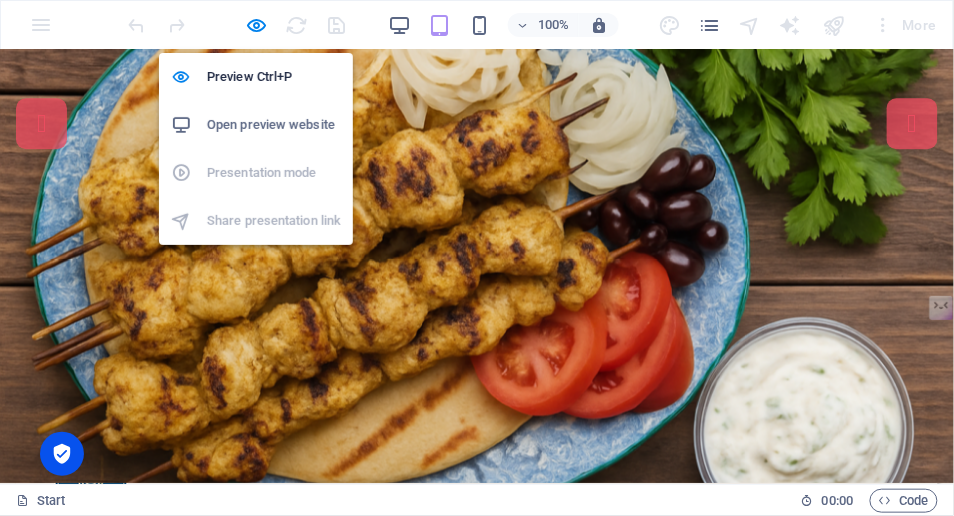 type 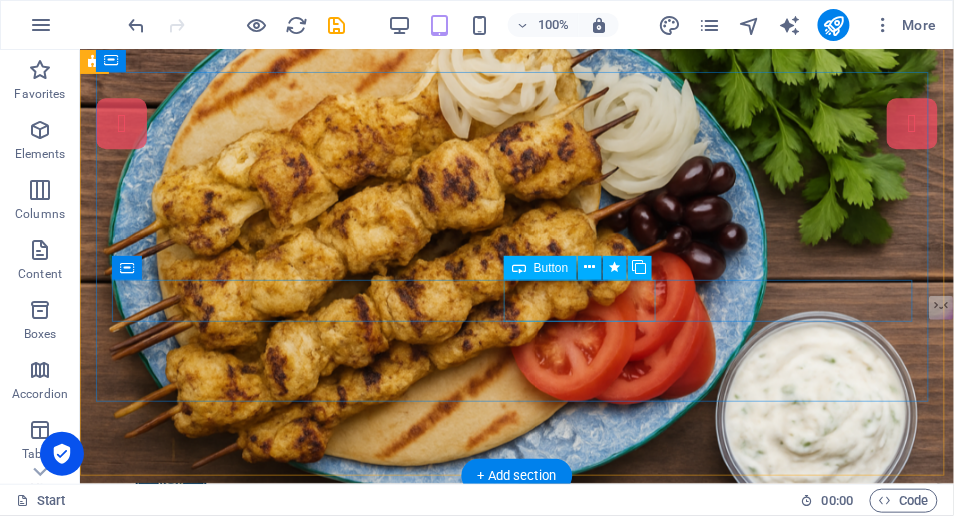 click on "ORDER ONLINE" at bounding box center [520, 910] 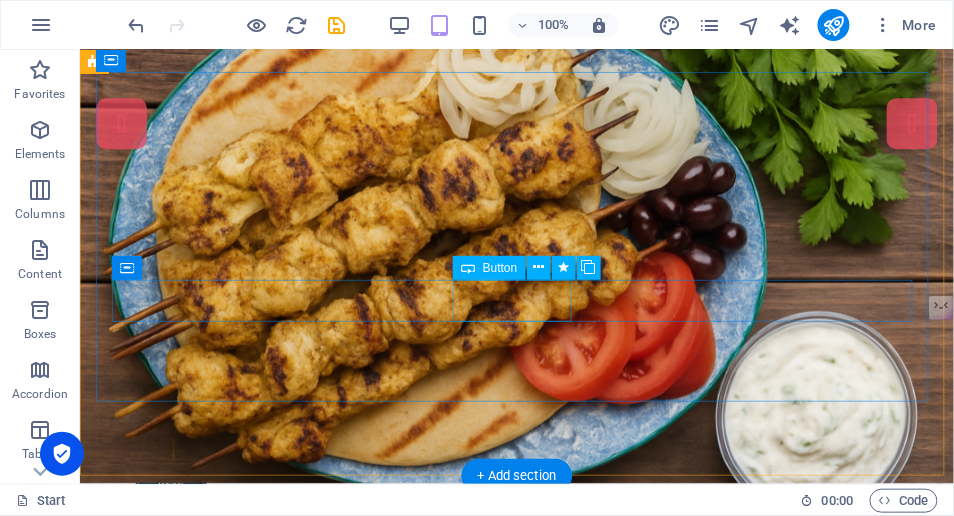 click on "Our Menu" at bounding box center (520, 860) 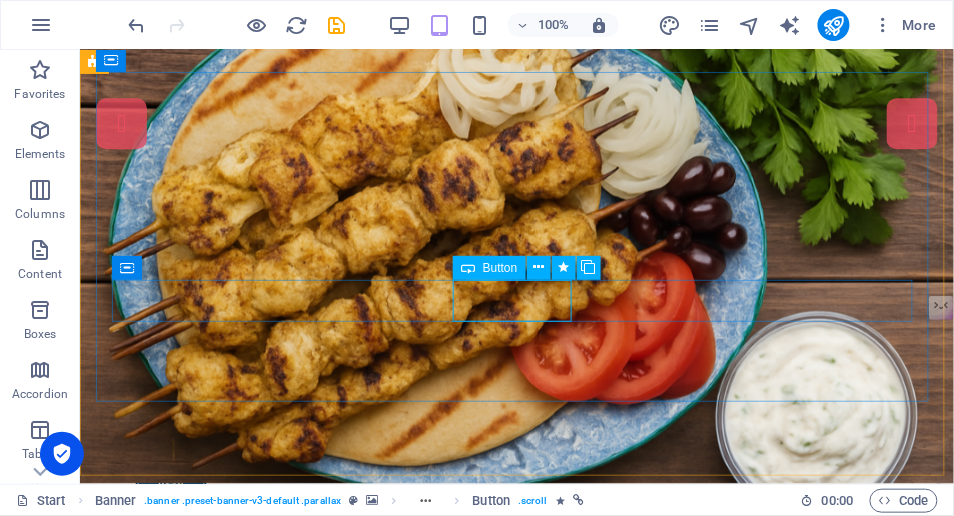 click at bounding box center (539, 268) 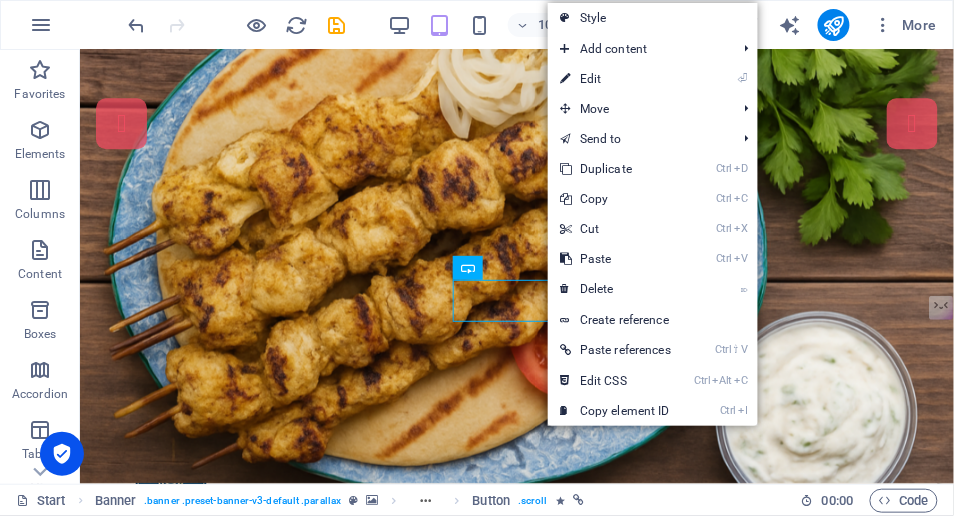 click on "⏎  Edit" at bounding box center [615, 79] 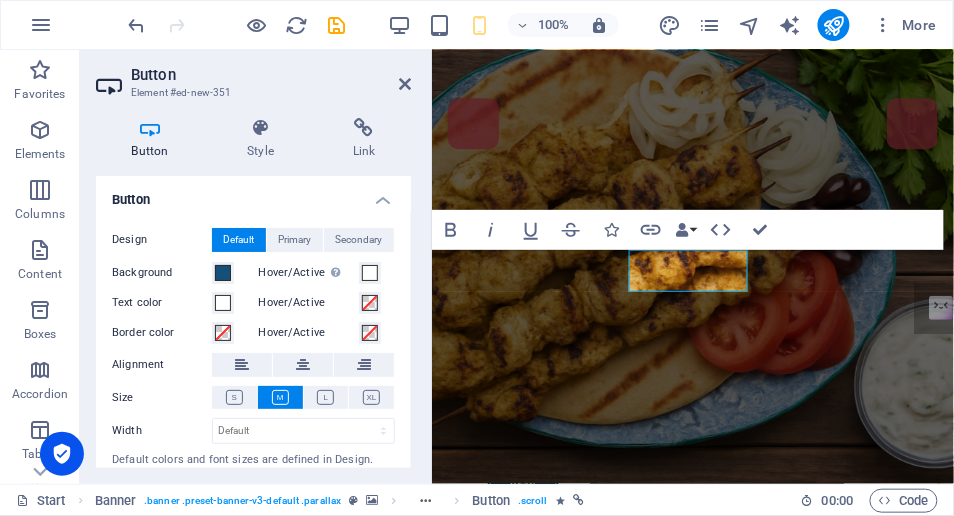 click at bounding box center [261, 128] 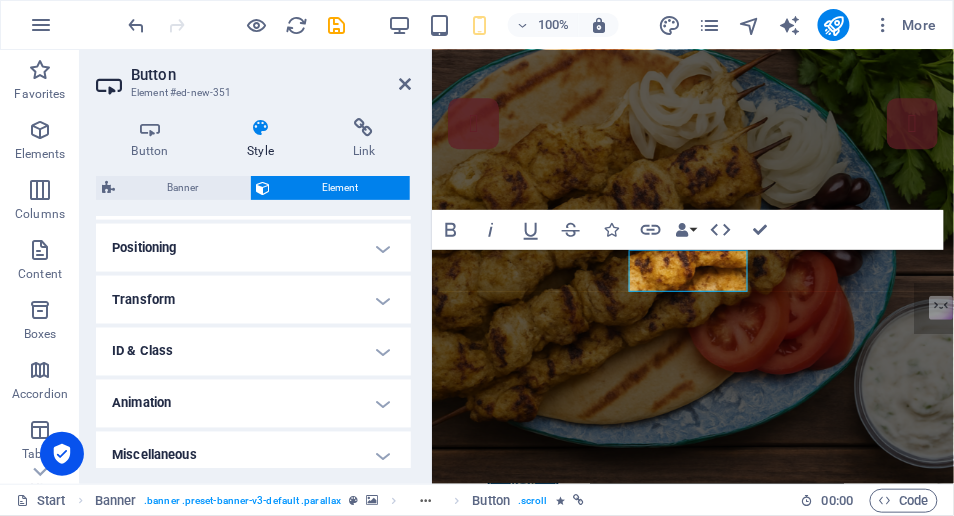 scroll, scrollTop: 608, scrollLeft: 0, axis: vertical 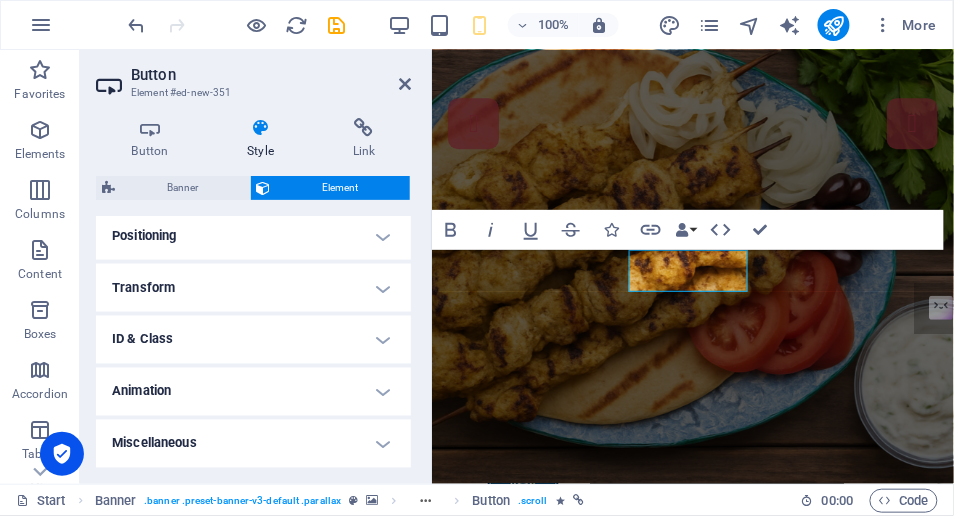 drag, startPoint x: 372, startPoint y: 395, endPoint x: 390, endPoint y: 393, distance: 18.110771 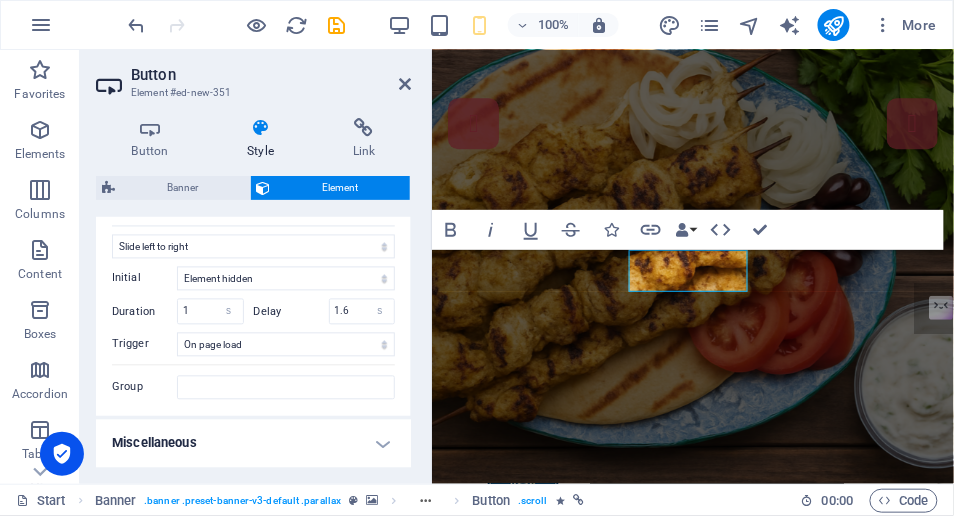 scroll, scrollTop: 753, scrollLeft: 0, axis: vertical 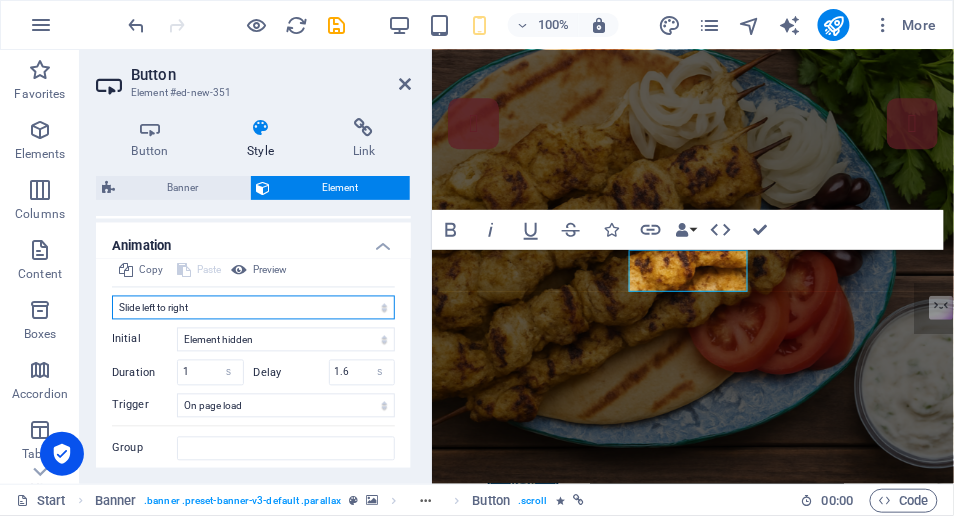 click on "Don't animate Show / Hide Slide up/down Zoom in/out Slide left to right Slide right to left Slide top to bottom Slide bottom to top Pulse Blink Open as overlay" at bounding box center [253, 308] 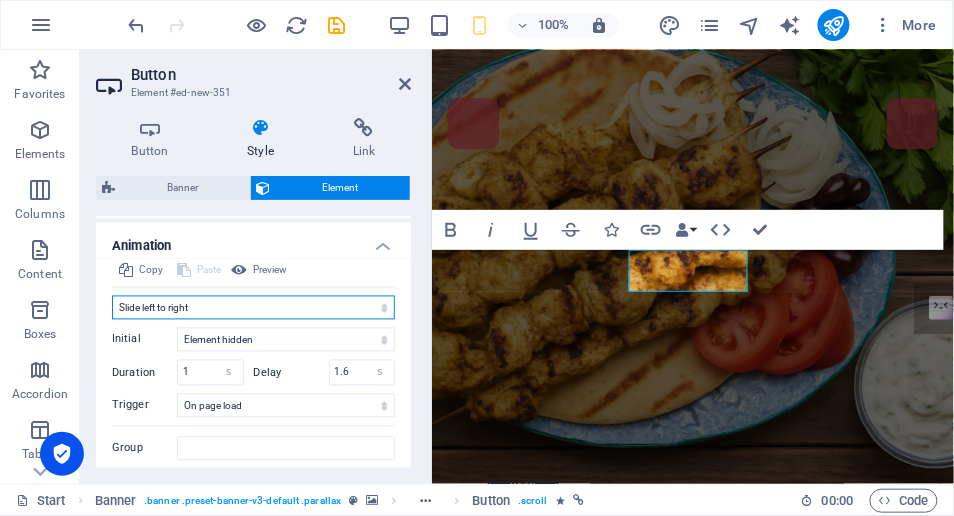 select on "pulse" 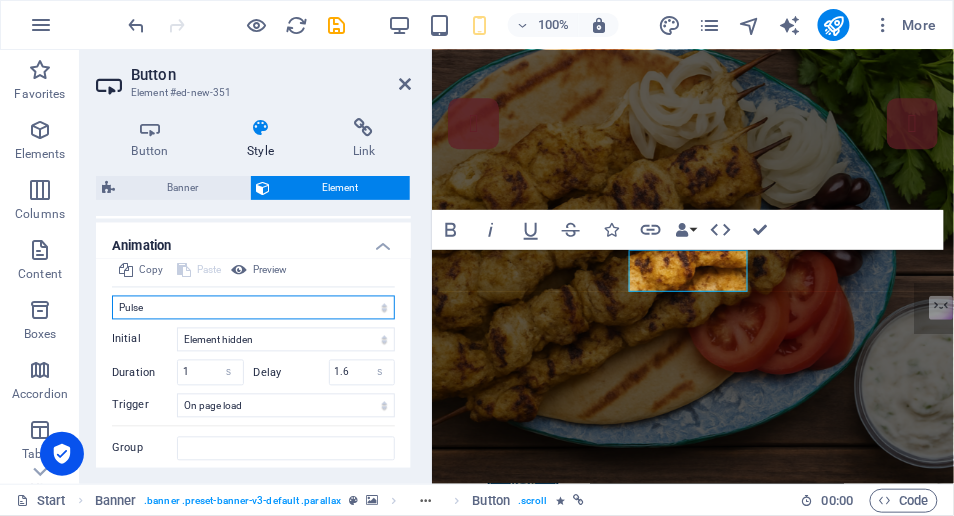 click on "Don't animate Show / Hide Slide up/down Zoom in/out Slide left to right Slide right to left Slide top to bottom Slide bottom to top Pulse Blink Open as overlay" at bounding box center [253, 308] 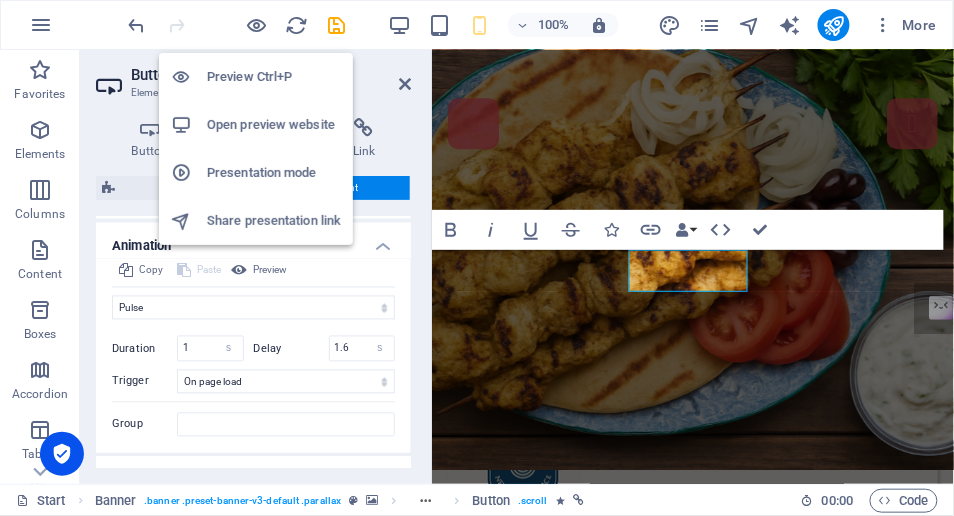 click at bounding box center (257, 25) 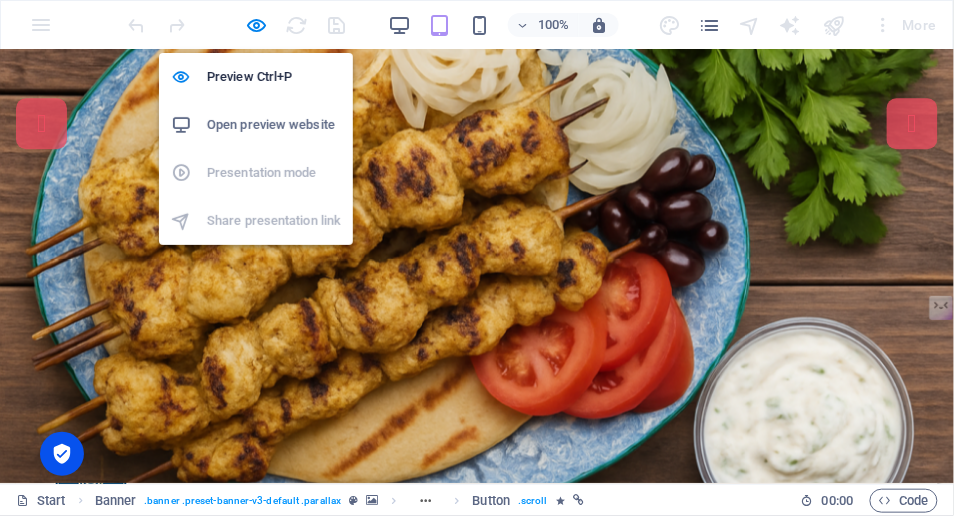 click at bounding box center (257, 25) 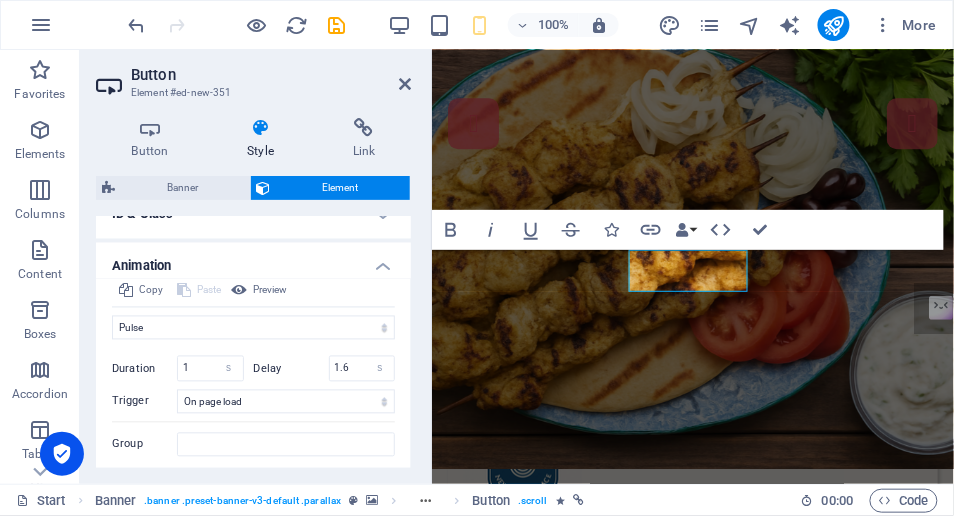 scroll, scrollTop: 724, scrollLeft: 0, axis: vertical 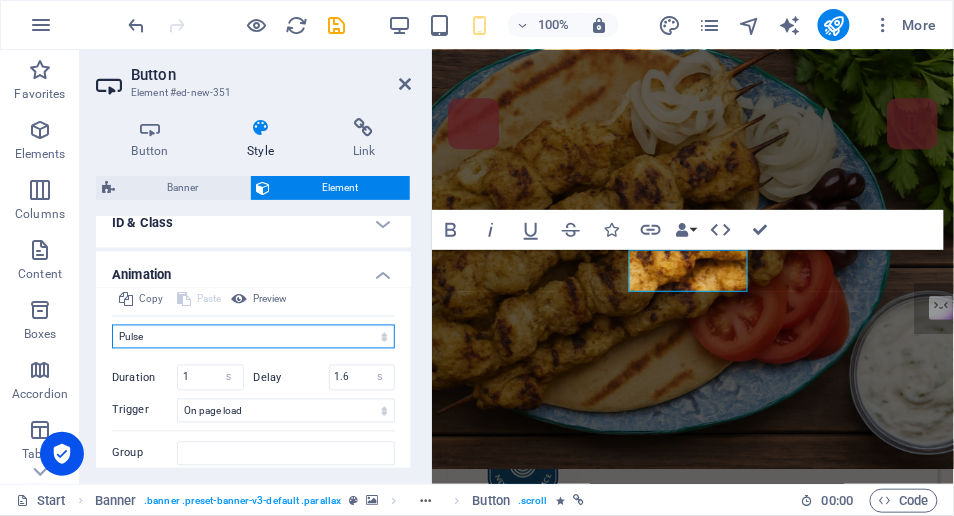 click on "Don't animate Show / Hide Slide up/down Zoom in/out Slide left to right Slide right to left Slide top to bottom Slide bottom to top Pulse Blink Open as overlay" at bounding box center (253, 337) 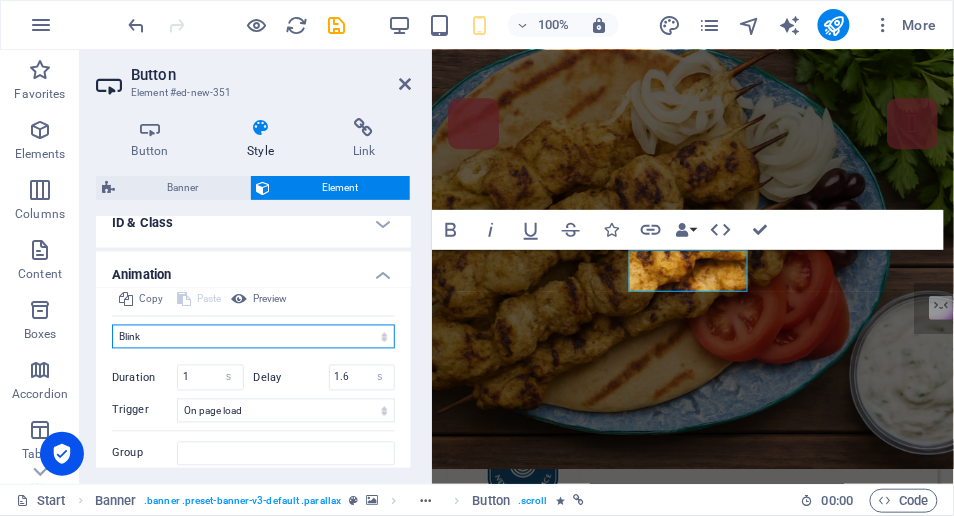 click on "Don't animate Show / Hide Slide up/down Zoom in/out Slide left to right Slide right to left Slide top to bottom Slide bottom to top Pulse Blink Open as overlay" at bounding box center [253, 337] 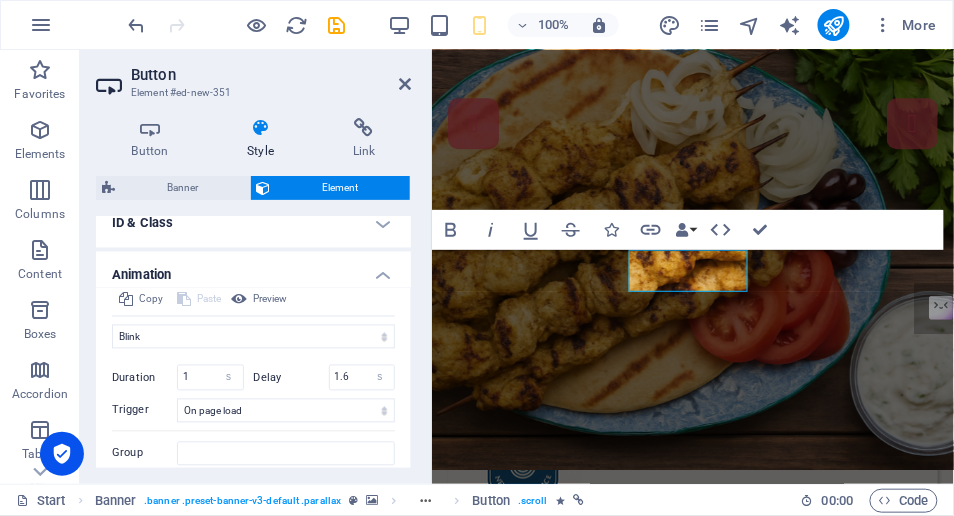click on "Preview" at bounding box center [270, 300] 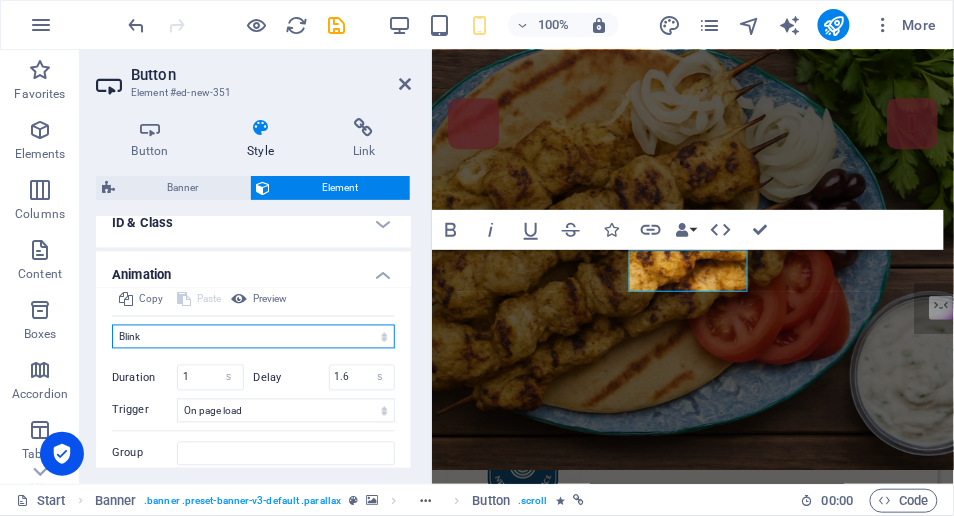 click on "Don't animate Show / Hide Slide up/down Zoom in/out Slide left to right Slide right to left Slide top to bottom Slide bottom to top Pulse Blink Open as overlay" at bounding box center (253, 337) 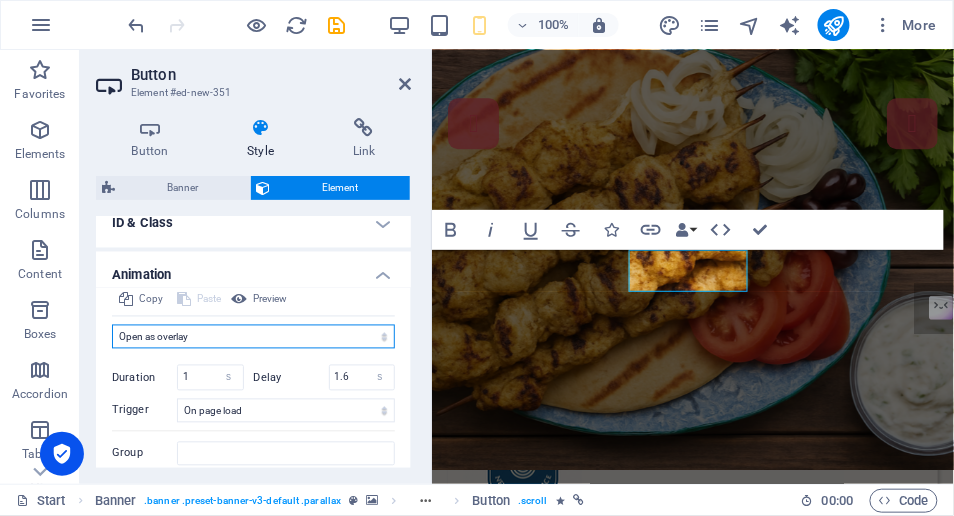 click on "Don't animate Show / Hide Slide up/down Zoom in/out Slide left to right Slide right to left Slide top to bottom Slide bottom to top Pulse Blink Open as overlay" at bounding box center (253, 337) 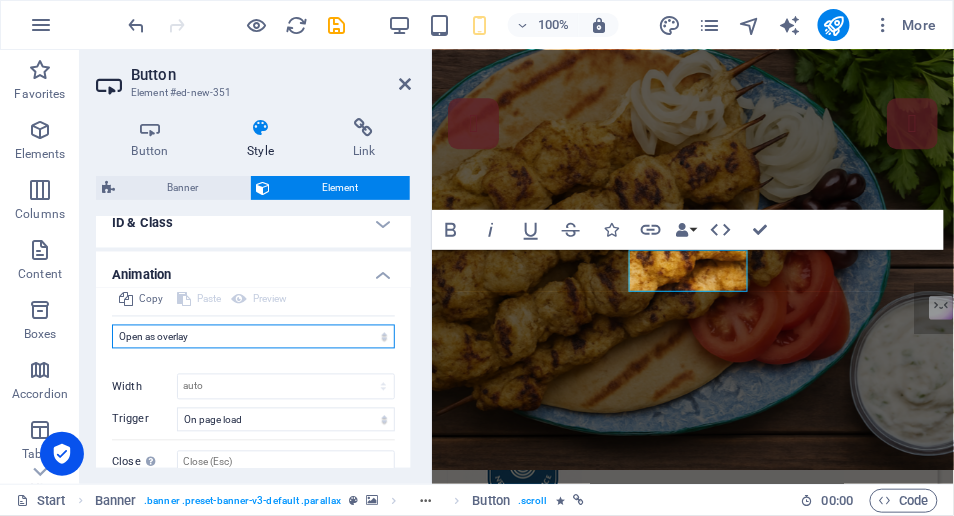 click on "Don't animate Show / Hide Slide up/down Zoom in/out Slide left to right Slide right to left Slide top to bottom Slide bottom to top Pulse Blink Open as overlay" at bounding box center [253, 337] 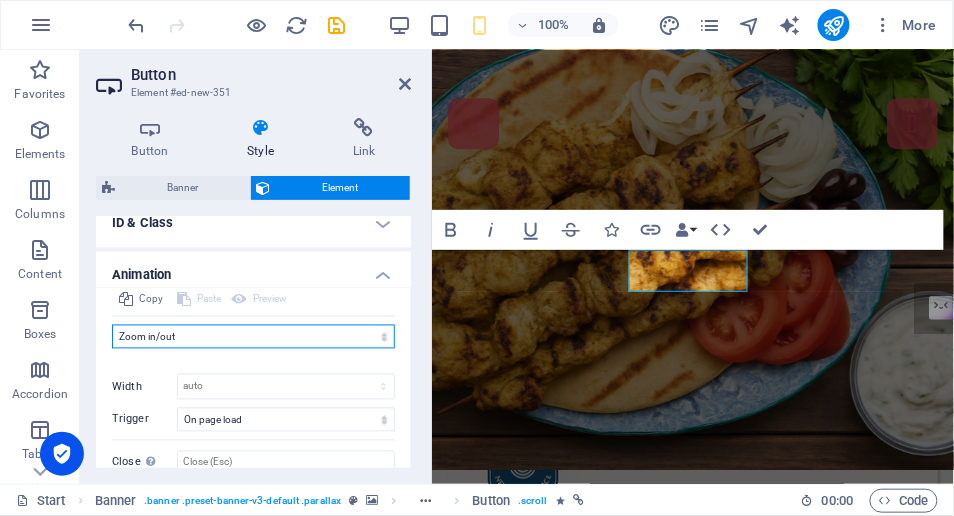 click on "Don't animate Show / Hide Slide up/down Zoom in/out Slide left to right Slide right to left Slide top to bottom Slide bottom to top Pulse Blink Open as overlay" at bounding box center [253, 337] 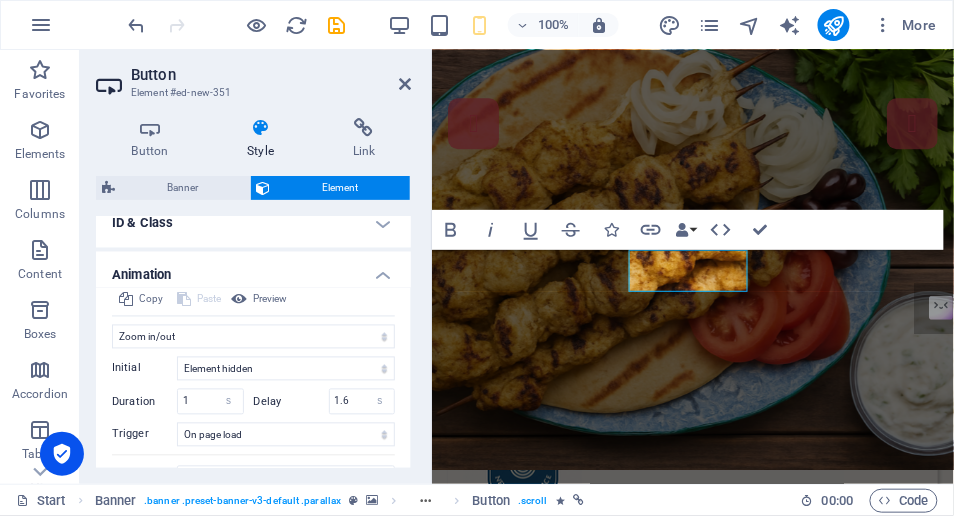 click on "Preview" at bounding box center (270, 300) 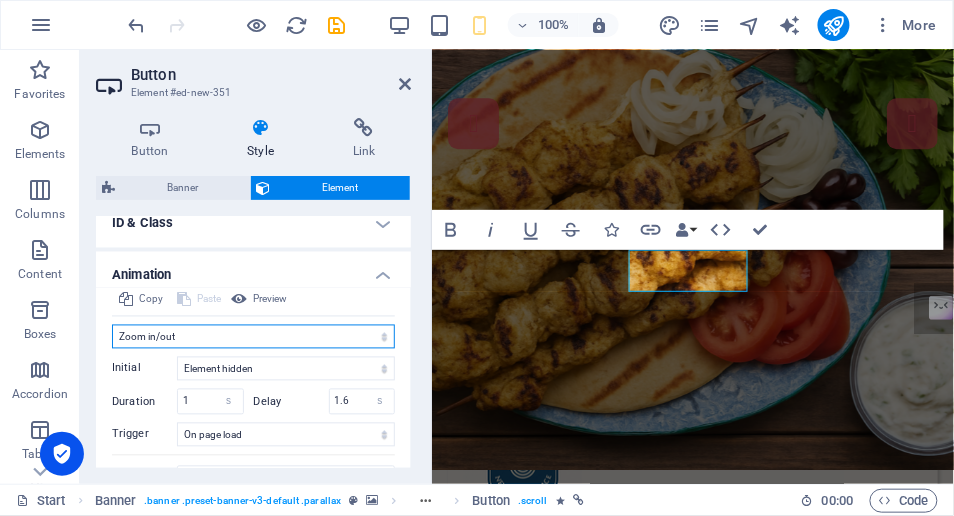 click on "Don't animate Show / Hide Slide up/down Zoom in/out Slide left to right Slide right to left Slide top to bottom Slide bottom to top Pulse Blink Open as overlay" at bounding box center [253, 337] 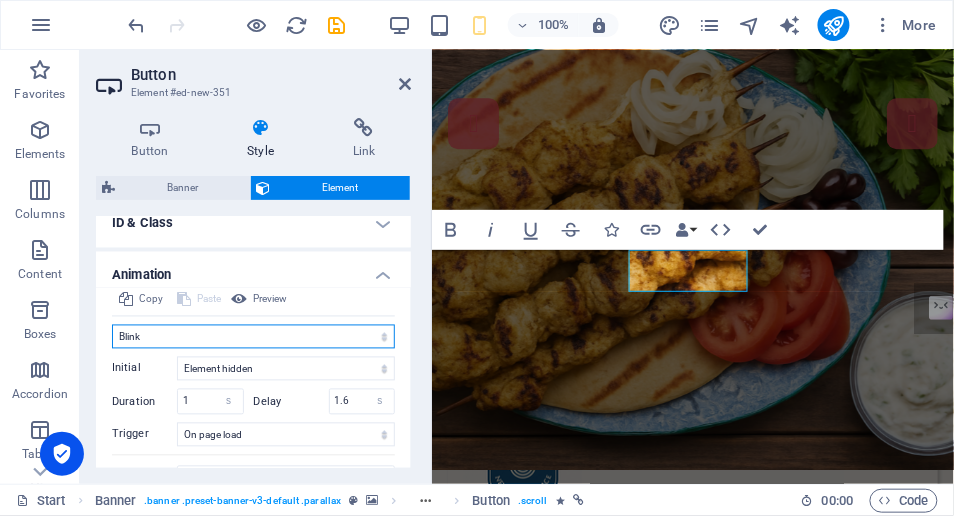 click on "Don't animate Show / Hide Slide up/down Zoom in/out Slide left to right Slide right to left Slide top to bottom Slide bottom to top Pulse Blink Open as overlay" at bounding box center (253, 337) 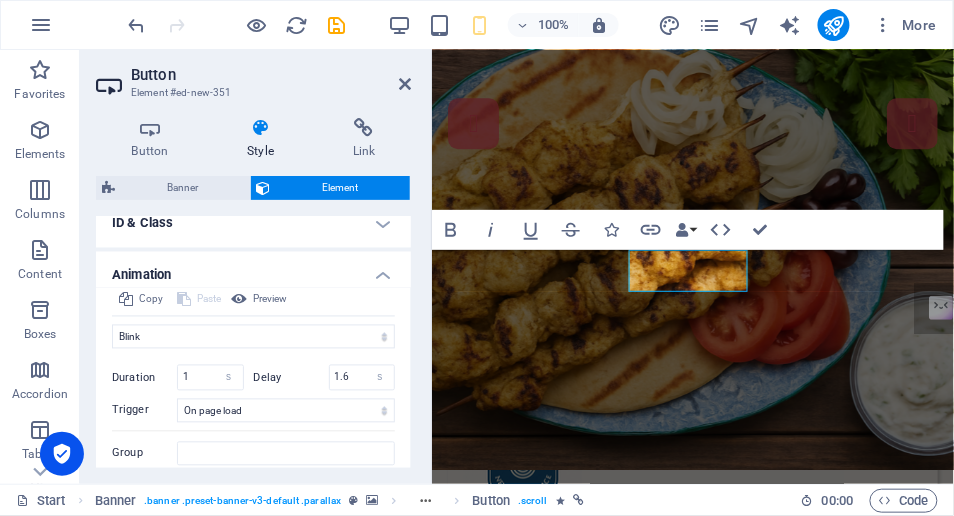 click on "Preview" at bounding box center [270, 300] 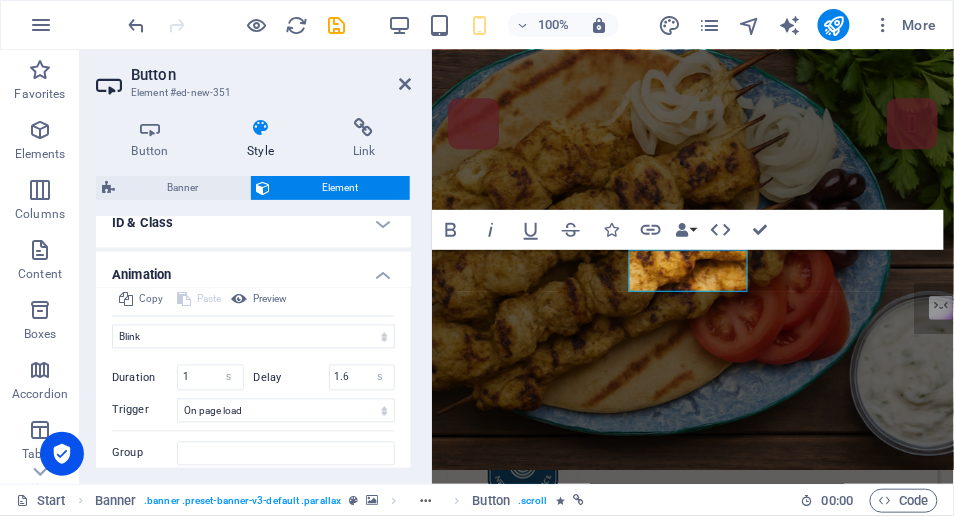 drag, startPoint x: 678, startPoint y: 172, endPoint x: 758, endPoint y: 222, distance: 94.33981 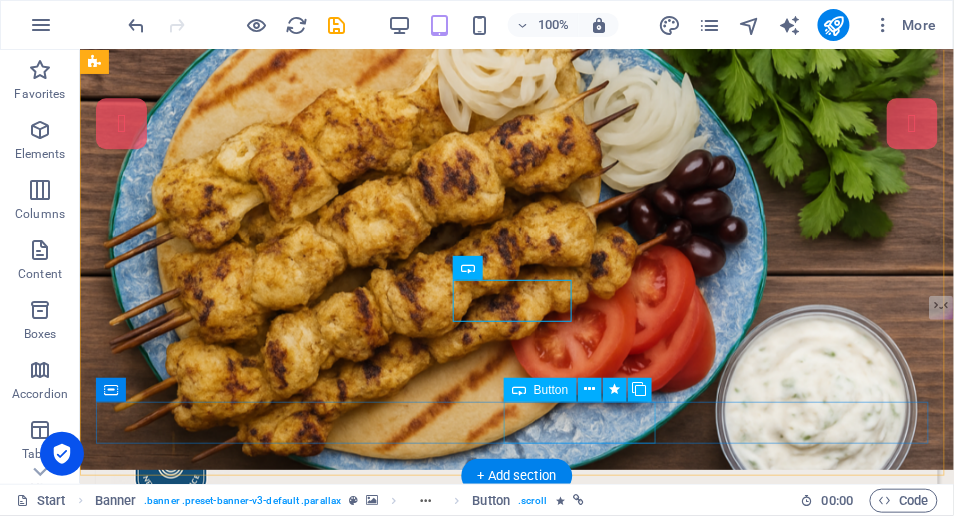 click on "ORDER ONLINE" at bounding box center (520, 1019) 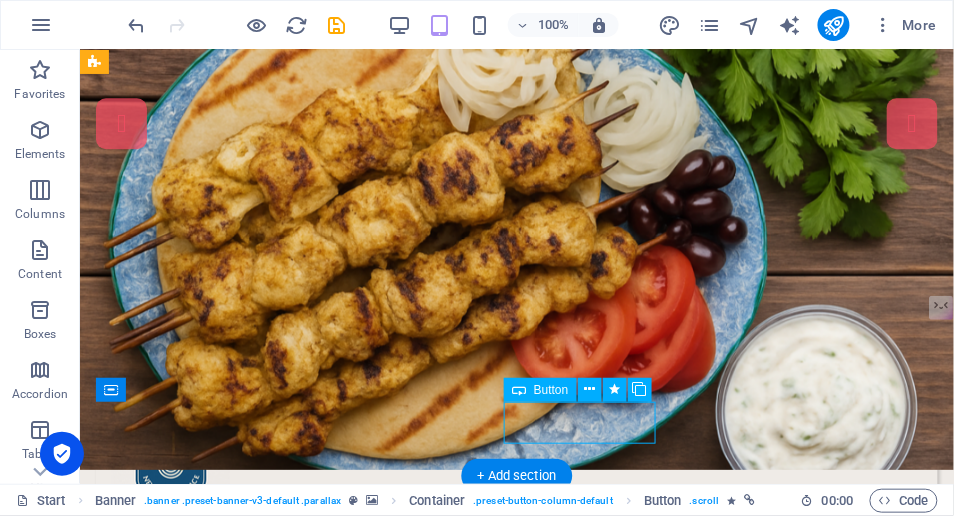 click on "ORDER ONLINE" at bounding box center (520, 1019) 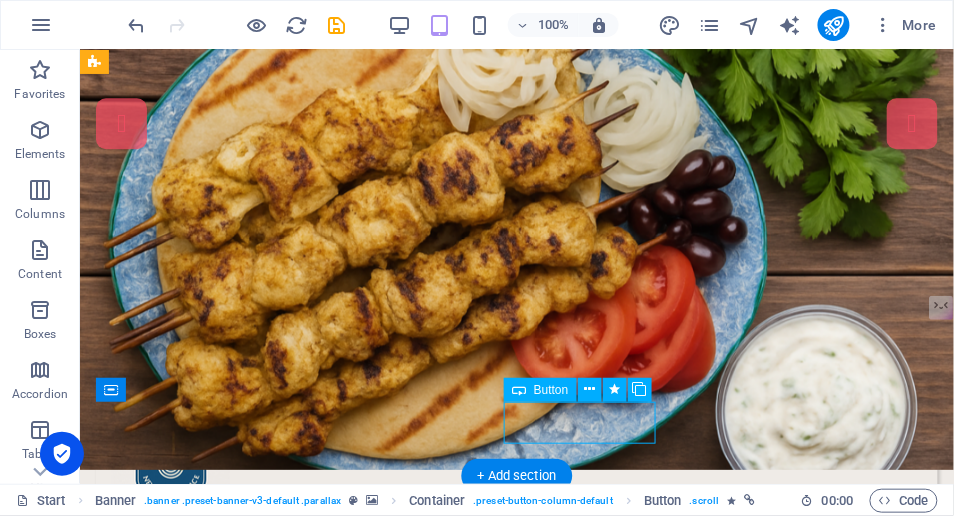 click on "ORDER ONLINE" at bounding box center [520, 1019] 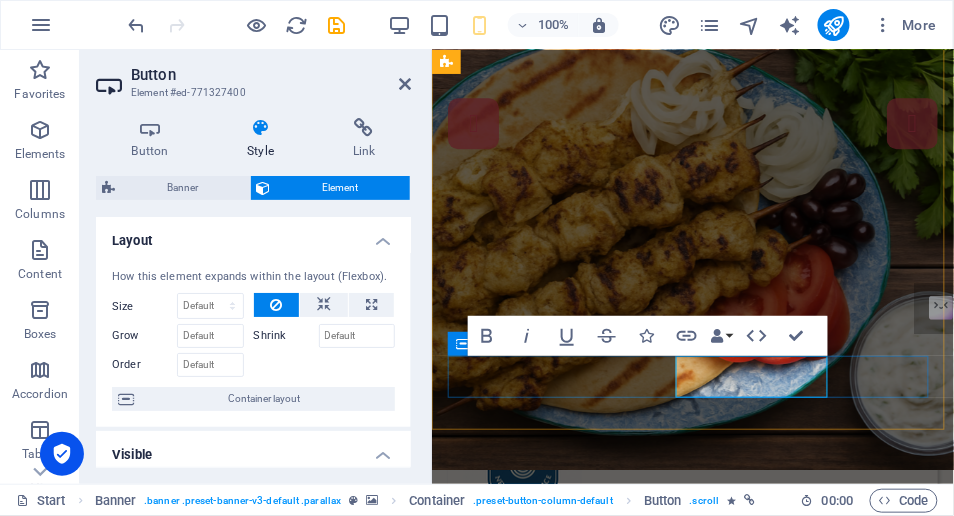 click on "ORDER ONLINE" at bounding box center [700, 970] 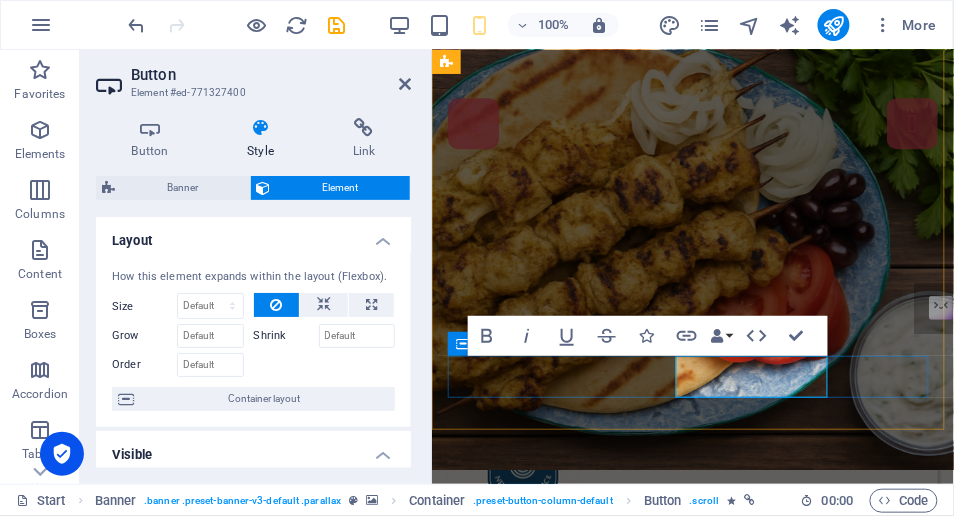 click on "ORDER ONLINE" at bounding box center [700, 970] 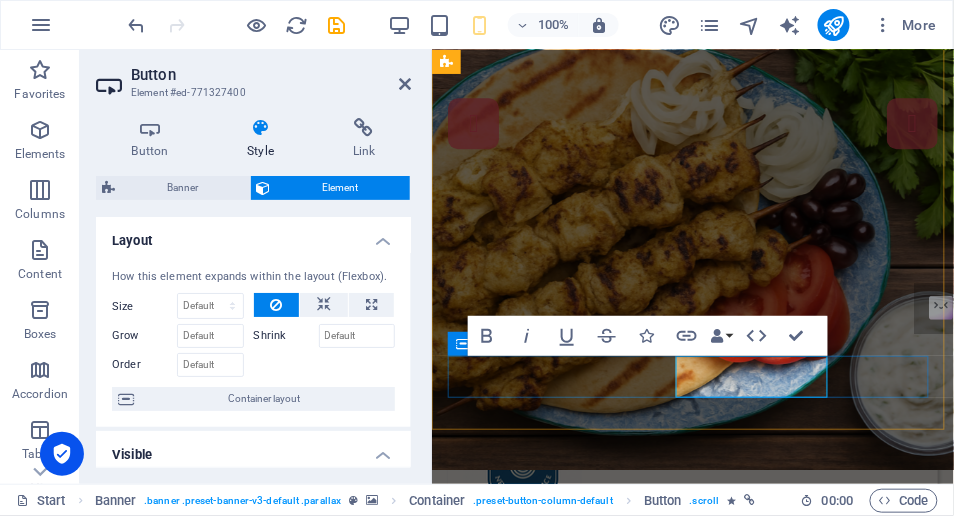 type 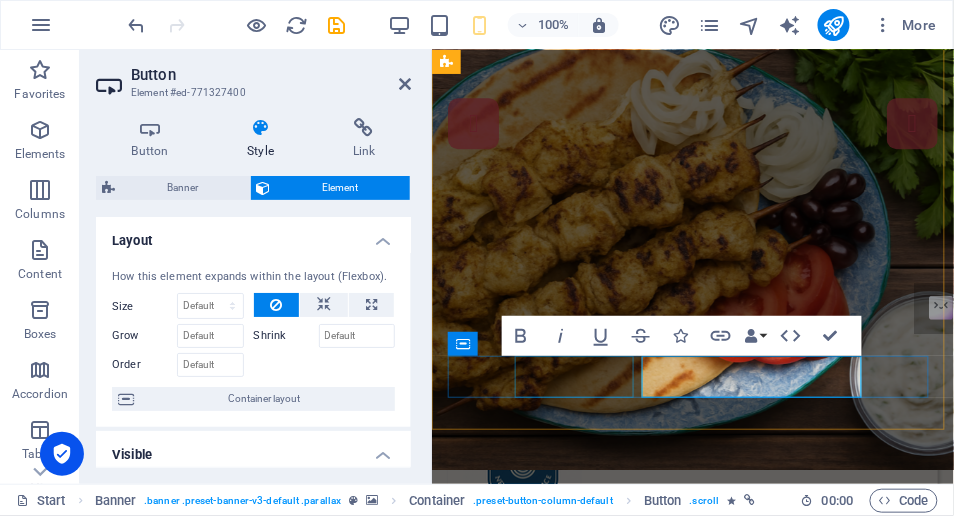 click on "Our Menu" at bounding box center [700, 924] 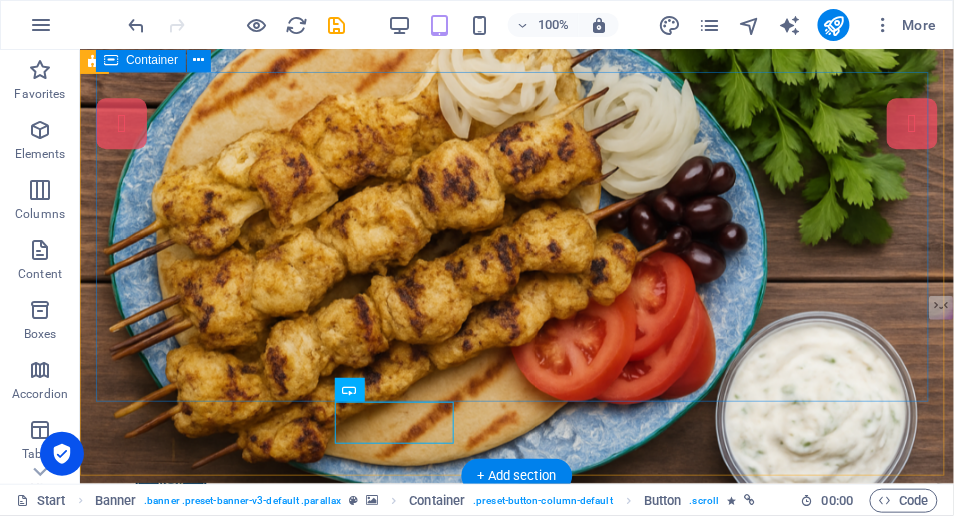 click on "NC'S PLACE   NEW CRETE'S PLACE Our Menu" at bounding box center [516, 797] 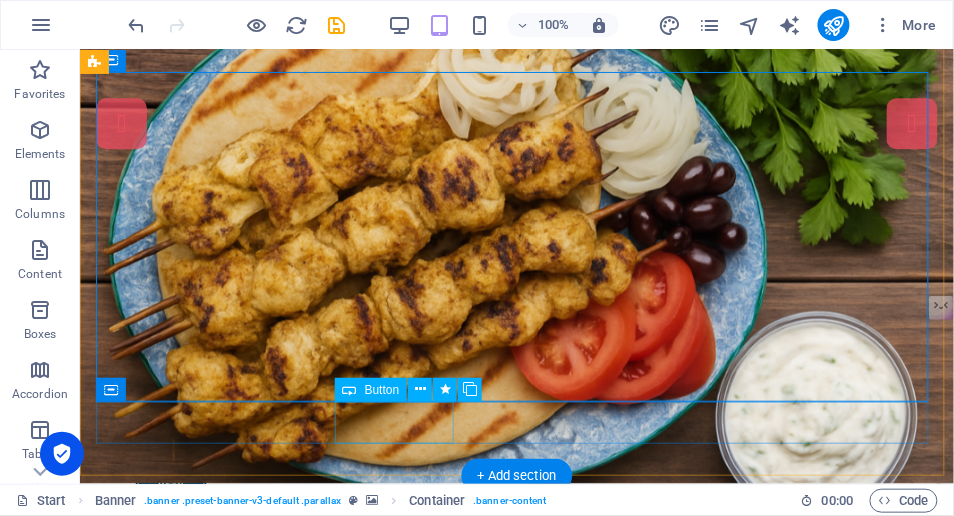 click on "Our Menu" at bounding box center [520, 982] 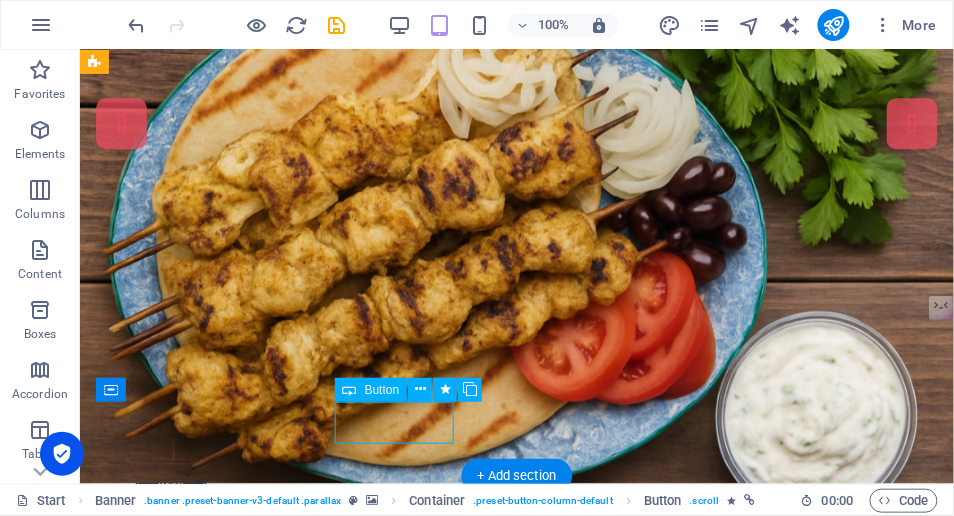 click on "Our Menu" at bounding box center (520, 982) 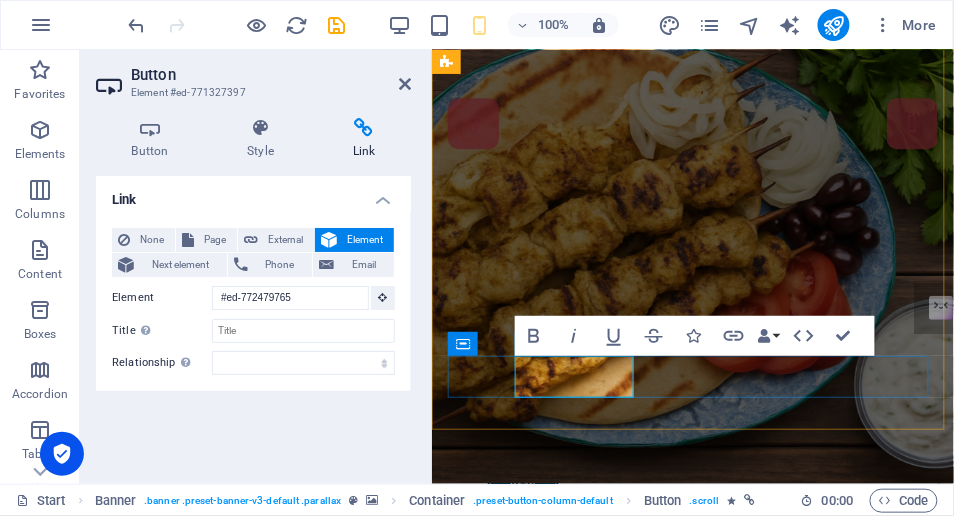 click on "Our Menu" at bounding box center (700, 937) 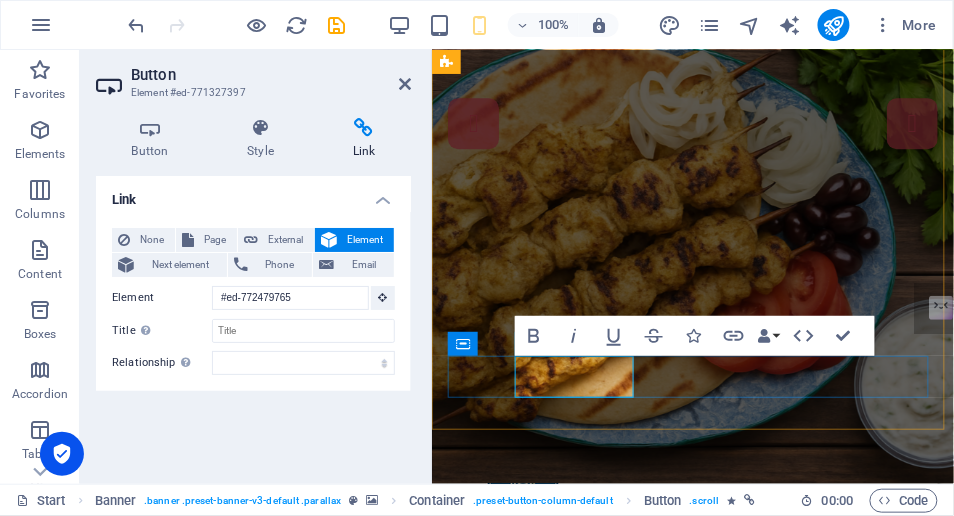 type 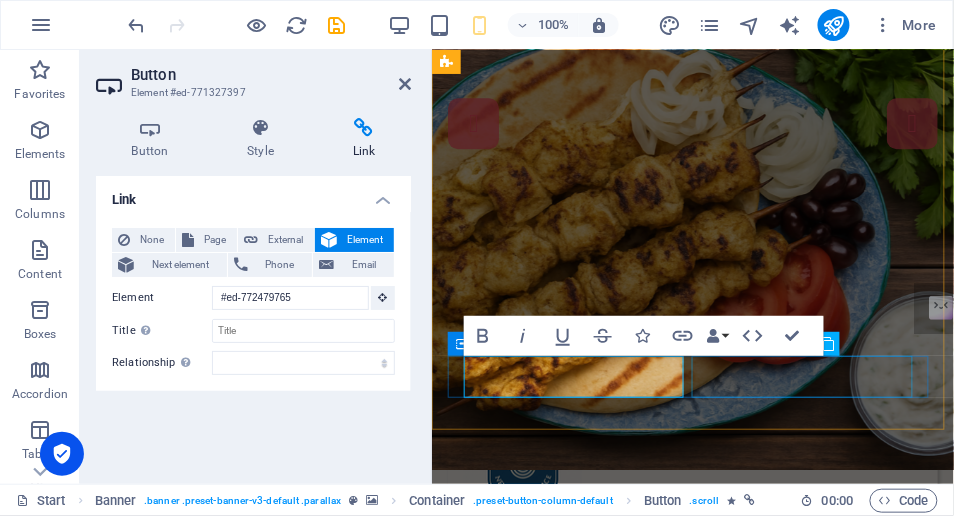 click on "ORDER THRU UBEREATS" at bounding box center (700, 970) 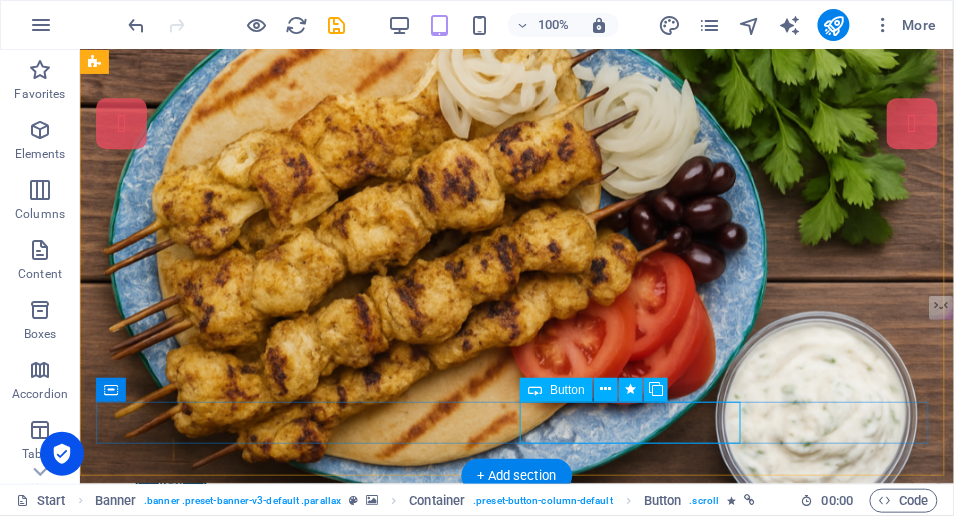 click on "ORDER THRU UBEREATS" at bounding box center (520, 1032) 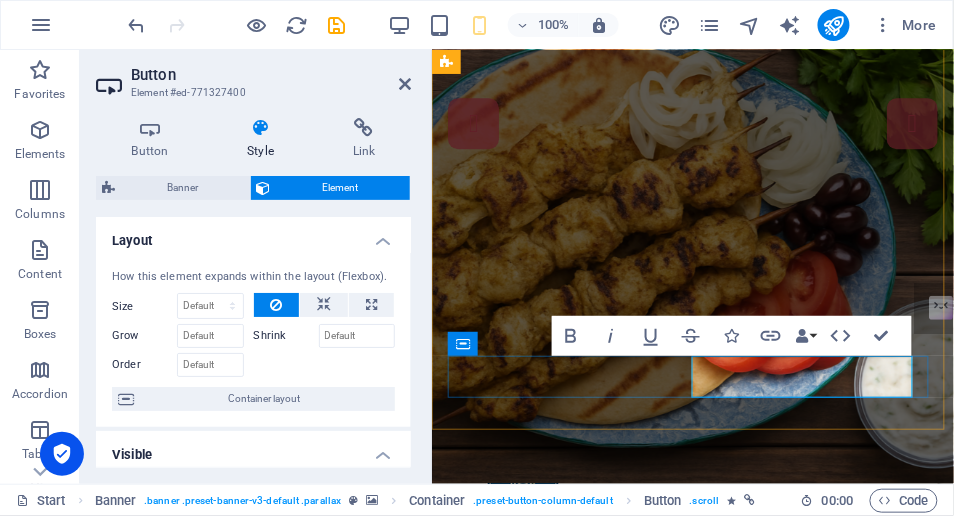 click on "ORDER THRU UBEREATS" at bounding box center [700, 983] 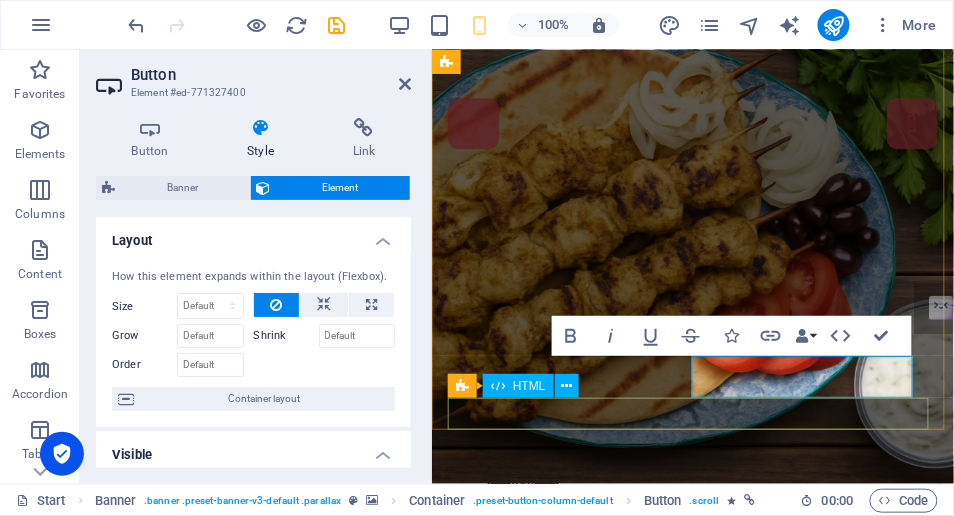 type 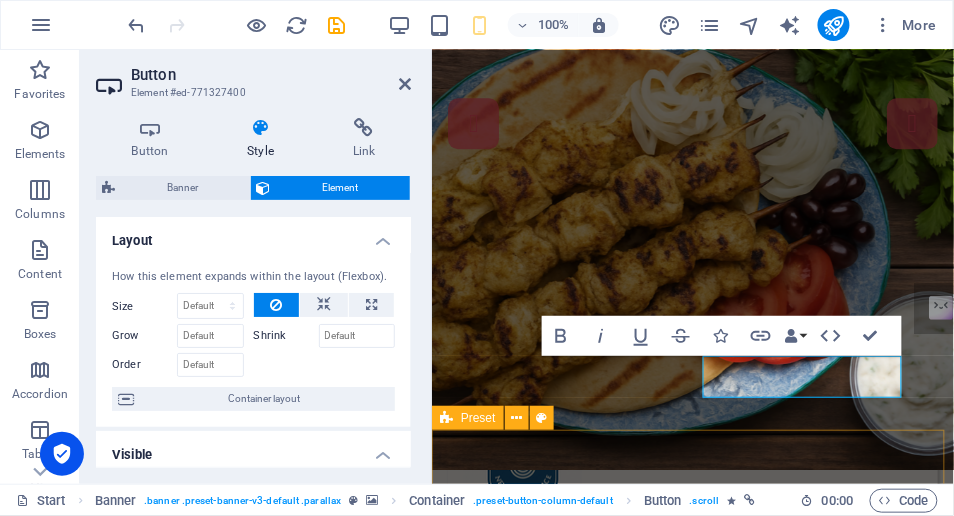 click on "About New Crete's Place [GEOGRAPHIC_DATA] , or  NC’s Place , brings the bold, fresh flavours of the [GEOGRAPHIC_DATA] to the heart of [GEOGRAPHIC_DATA]’s iconic Cappuccino Strip. Inspired by the sun-drenched streets of [GEOGRAPHIC_DATA], we serve authentic Greek street food with a modern twist—from grilled souvlaki and loaded pita wraps to crispy haloumi, falafel, and handmade dips. More than just a meal, NC’s Place is a late-night heaven for food lovers, tourists, and locals alike. Whether you're stopping by after a night out, grabbing a quick lunch, or ordering online, we deliver flavour, speed, and generous Greek hospitality every time. NC’s Place — Real Greek. Real Fast. Real Fremantle" at bounding box center [692, 1352] 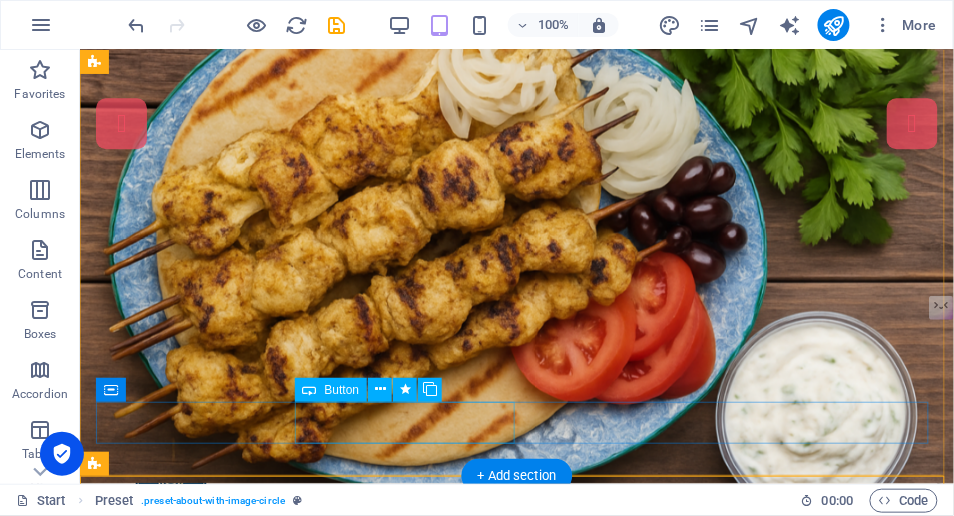 click on "ORDER THRU UBEREATS" at bounding box center (520, 982) 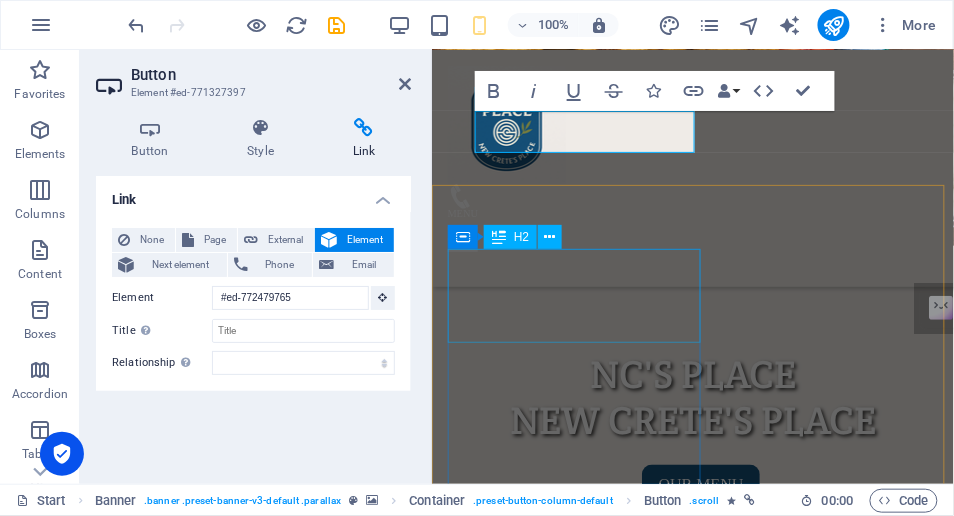 scroll, scrollTop: 151, scrollLeft: 0, axis: vertical 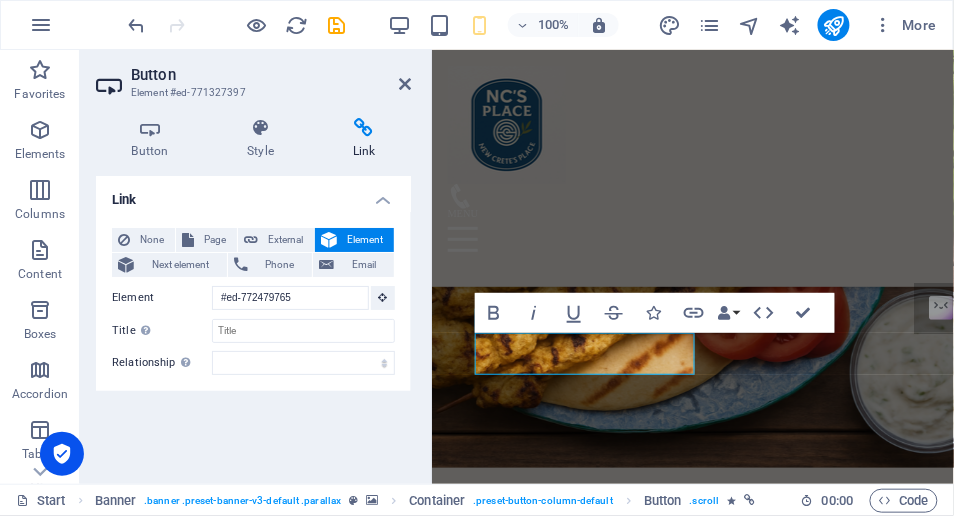 click on "External" at bounding box center (286, 240) 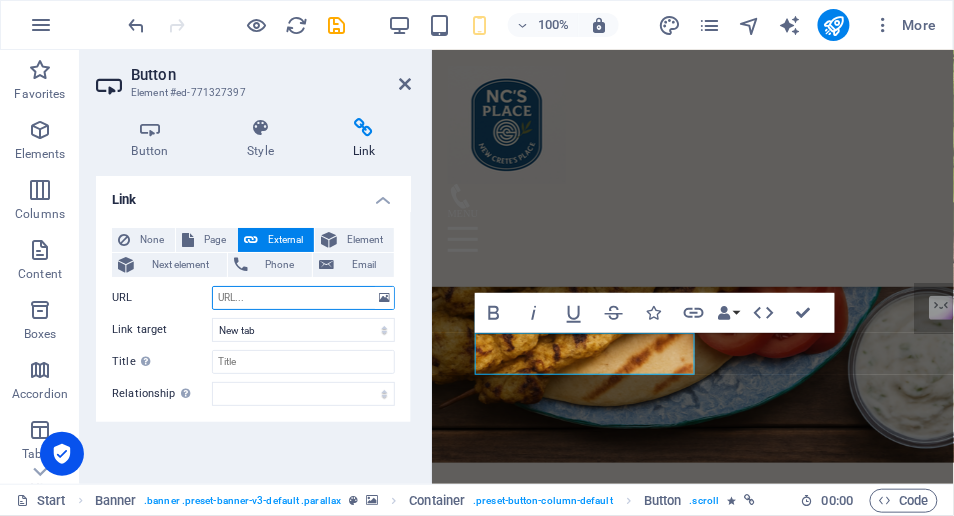 click on "URL" at bounding box center (303, 298) 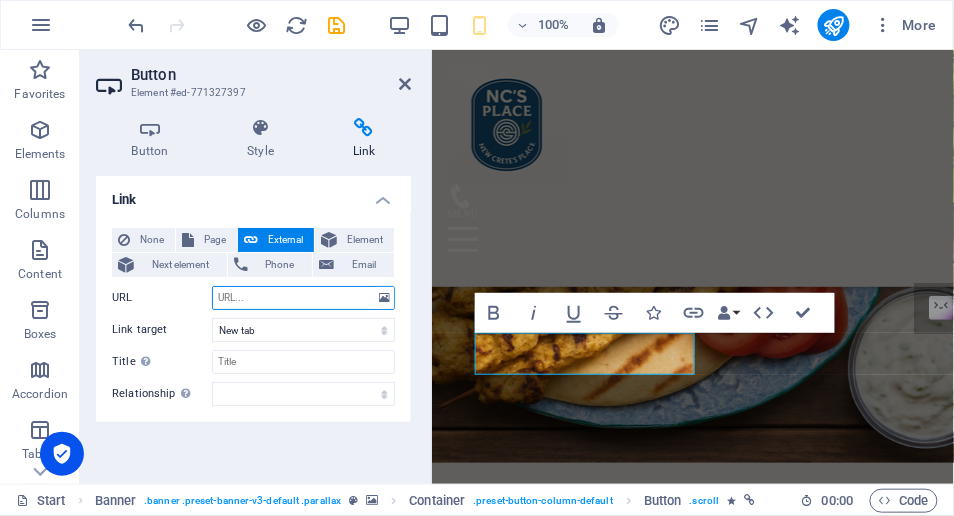 type on "[URL][DOMAIN_NAME]" 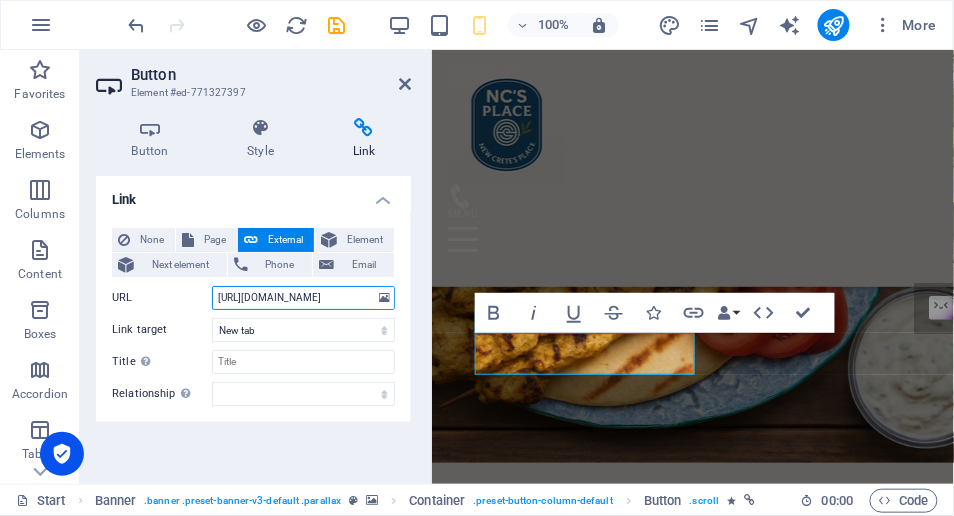 scroll, scrollTop: 0, scrollLeft: 242, axis: horizontal 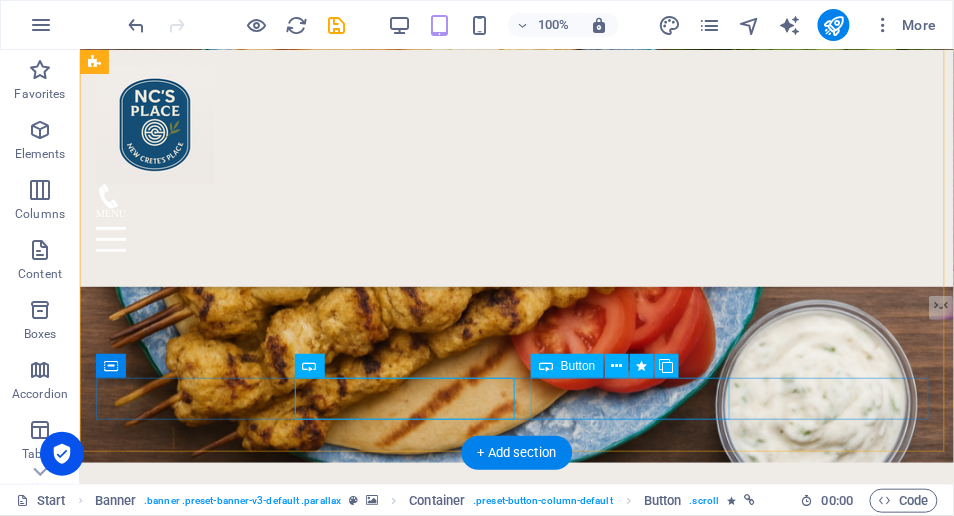 click on "ORDER THRU BOPPLE" at bounding box center (520, 904) 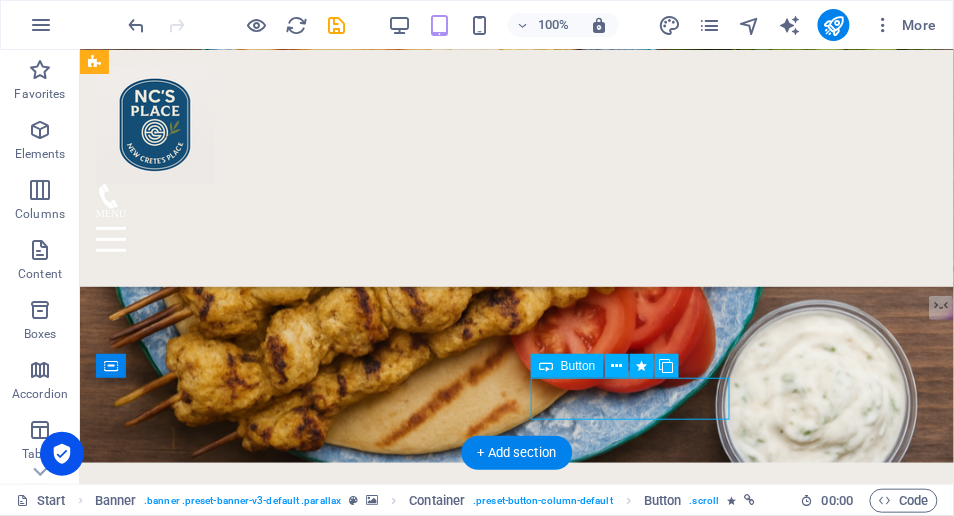 click on "ORDER THRU BOPPLE" at bounding box center (520, 904) 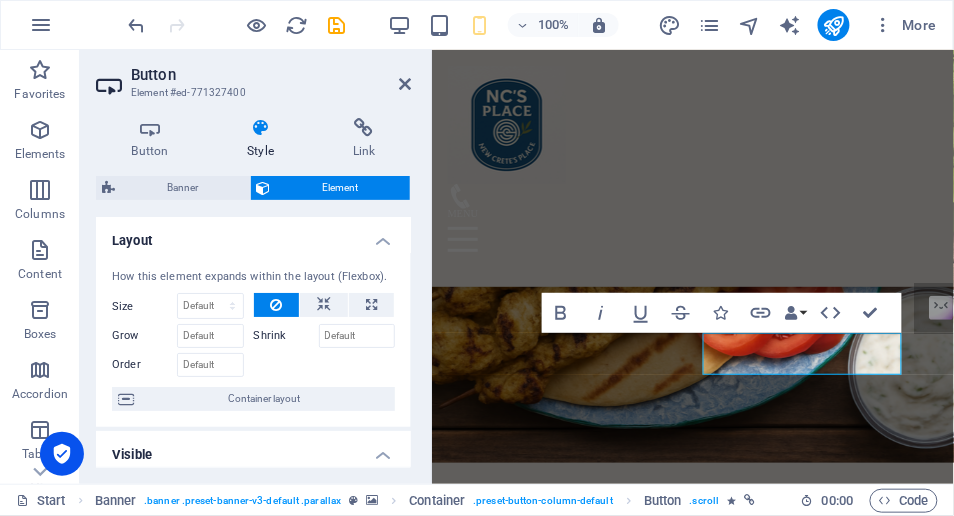 click at bounding box center [364, 128] 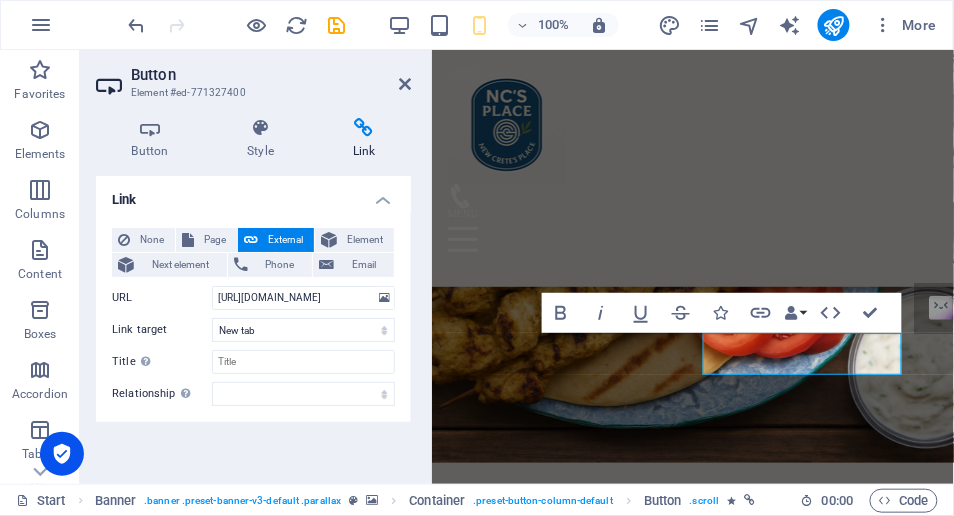 drag, startPoint x: 406, startPoint y: 81, endPoint x: 326, endPoint y: 31, distance: 94.33981 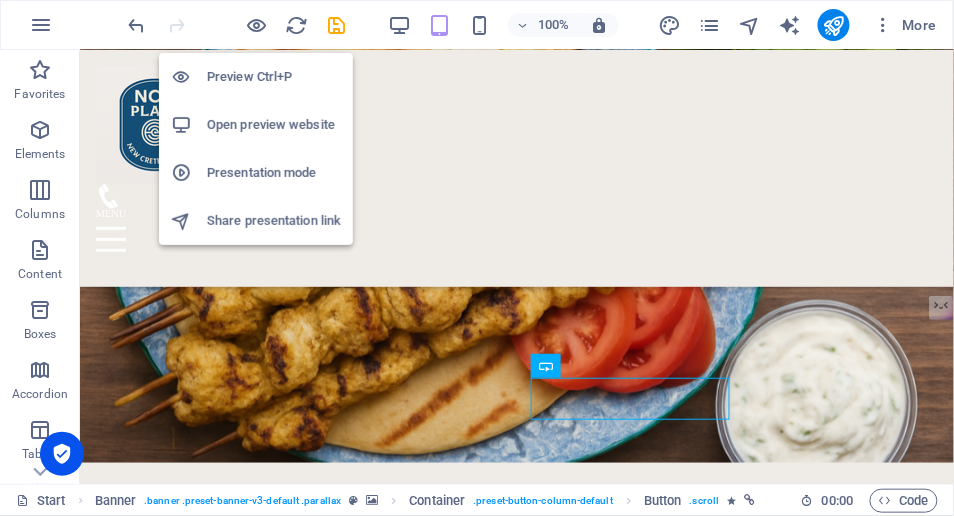 click at bounding box center [257, 25] 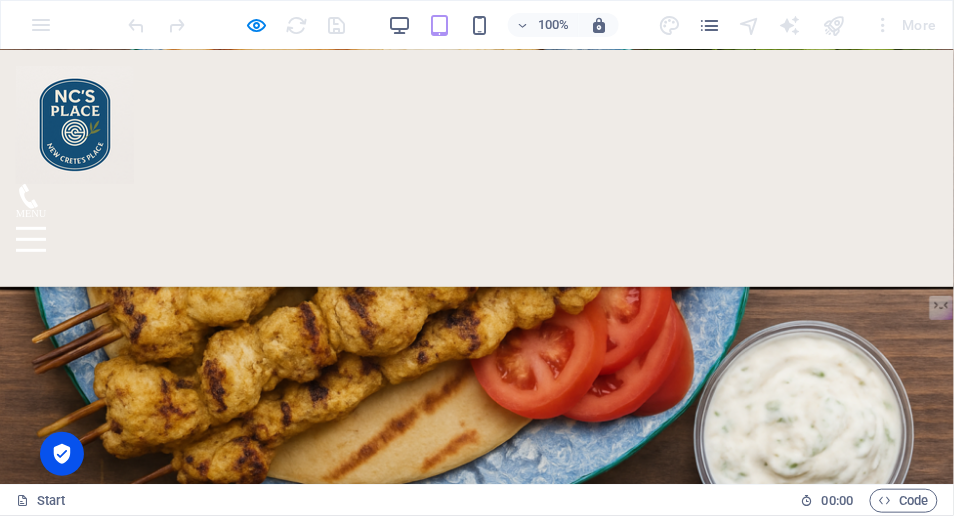 scroll, scrollTop: 150, scrollLeft: 0, axis: vertical 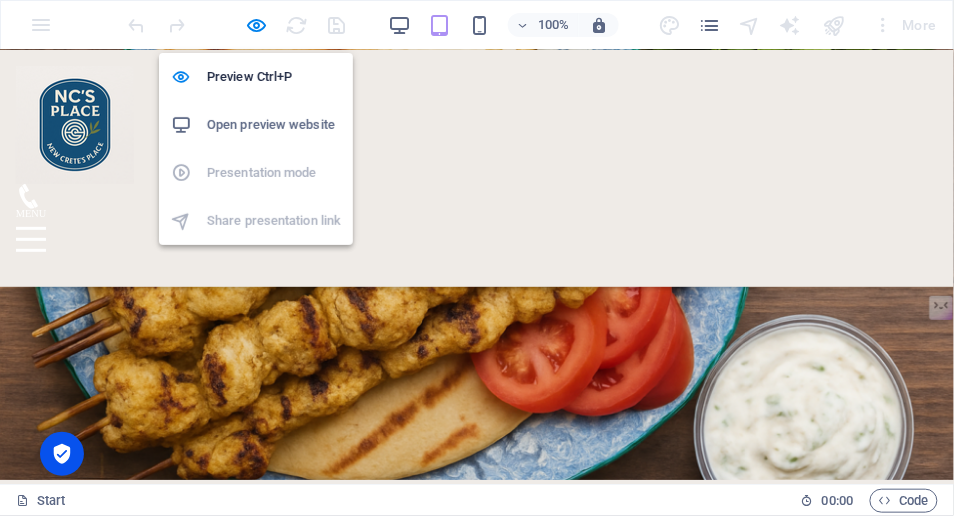 click at bounding box center (257, 25) 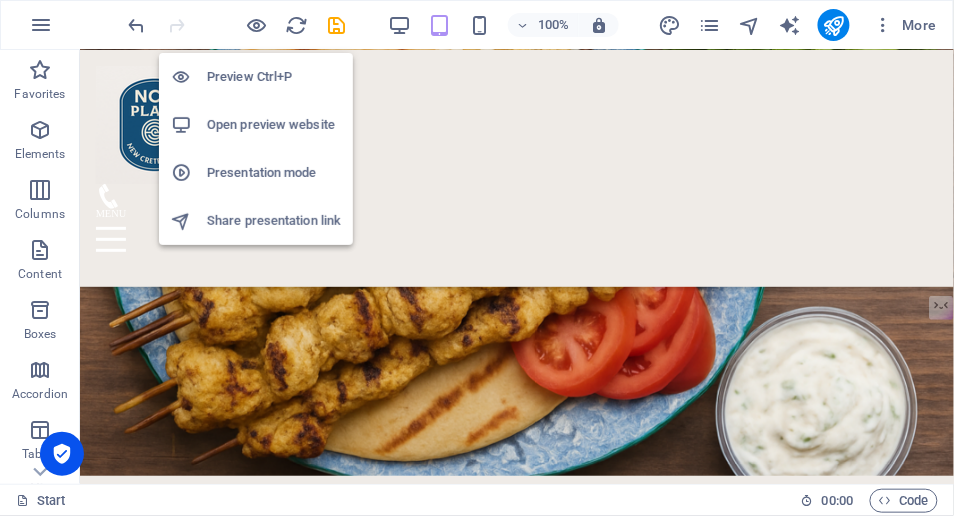 click at bounding box center [257, 25] 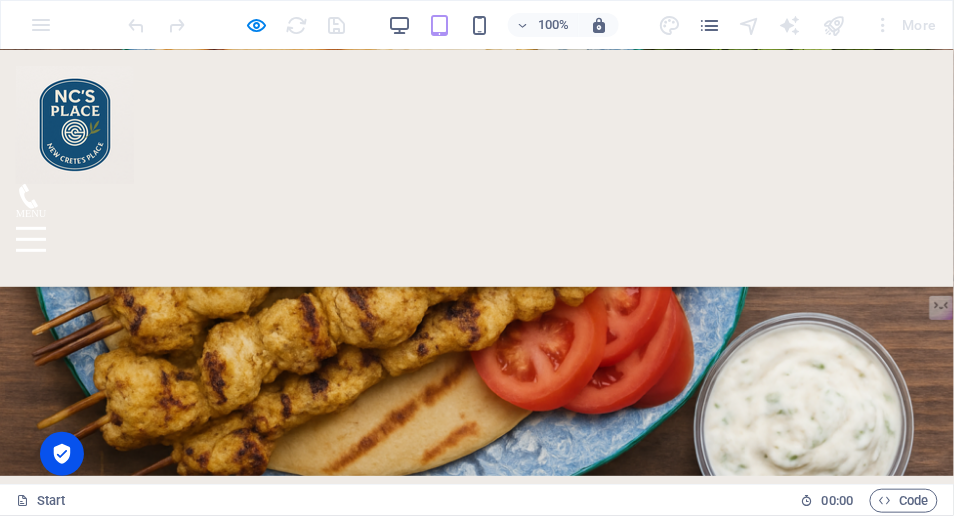 click on "ORDER THRU UBEREATS" at bounding box center [126, 868] 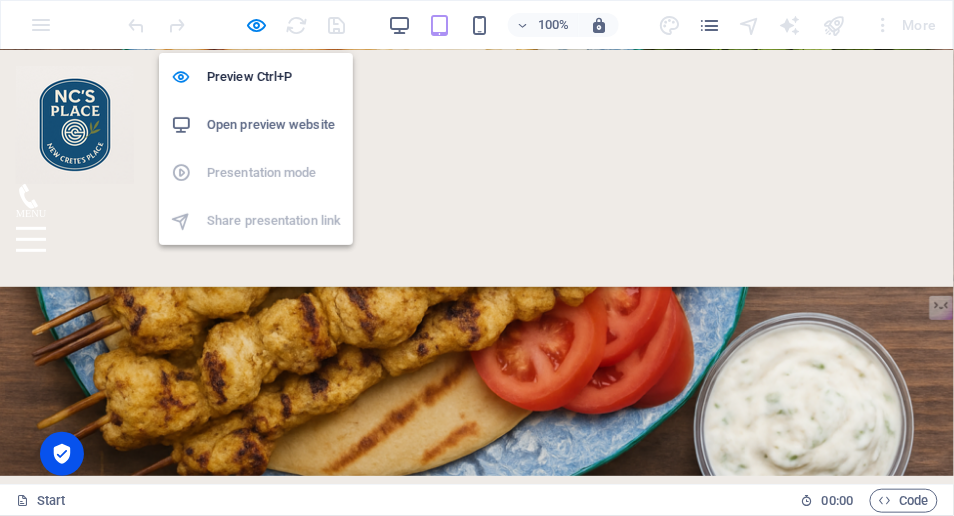 click at bounding box center (257, 25) 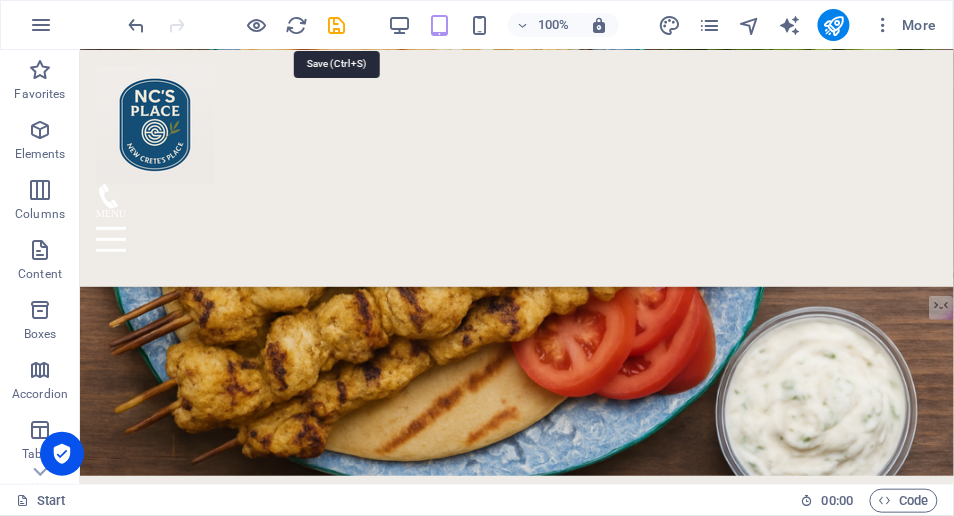 click at bounding box center [337, 25] 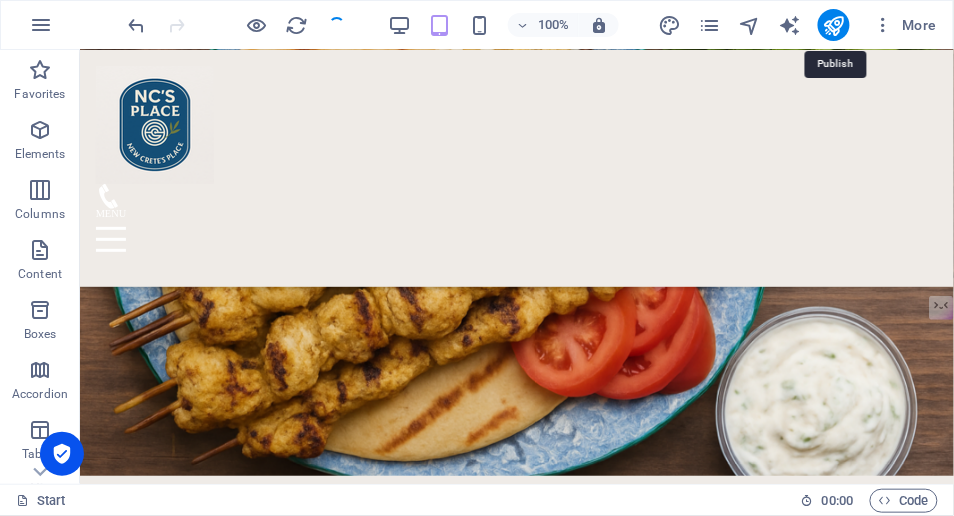 click at bounding box center [833, 25] 